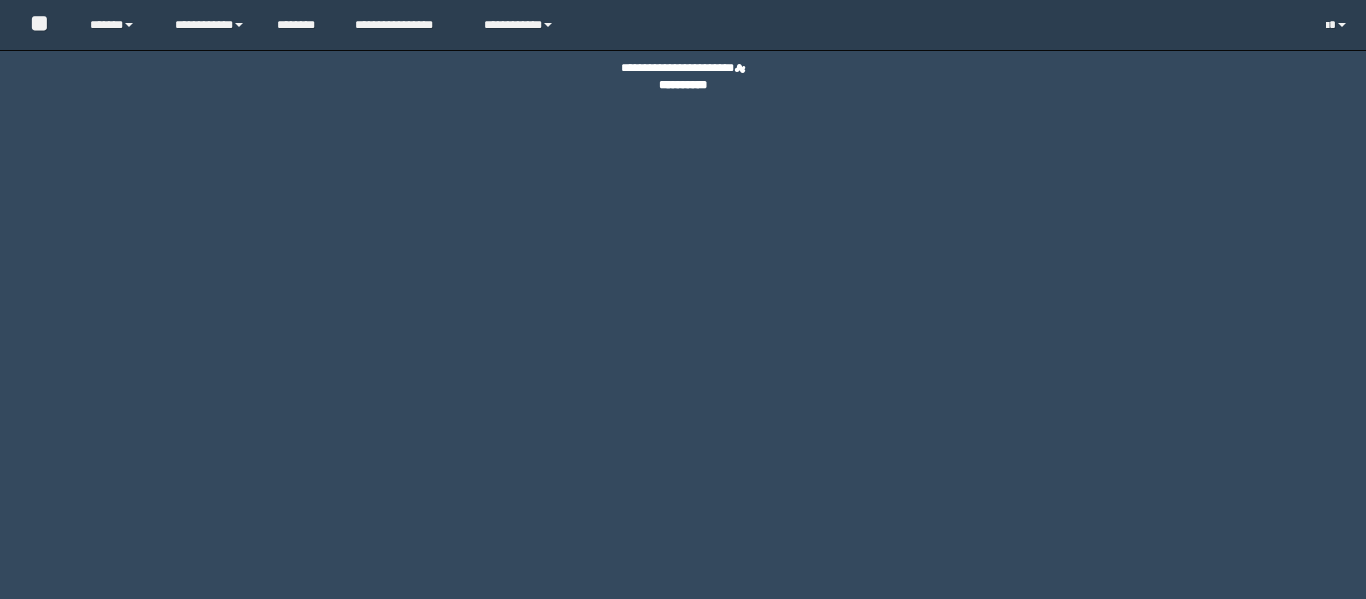 scroll, scrollTop: 0, scrollLeft: 0, axis: both 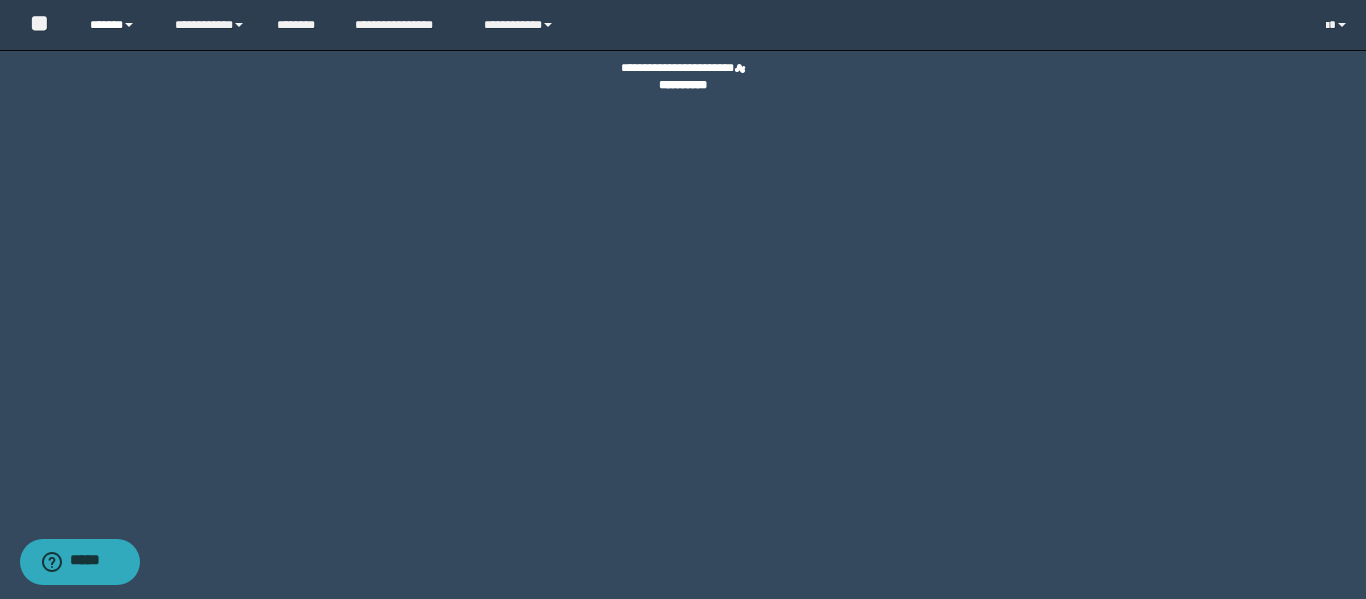 click on "******" at bounding box center [117, 25] 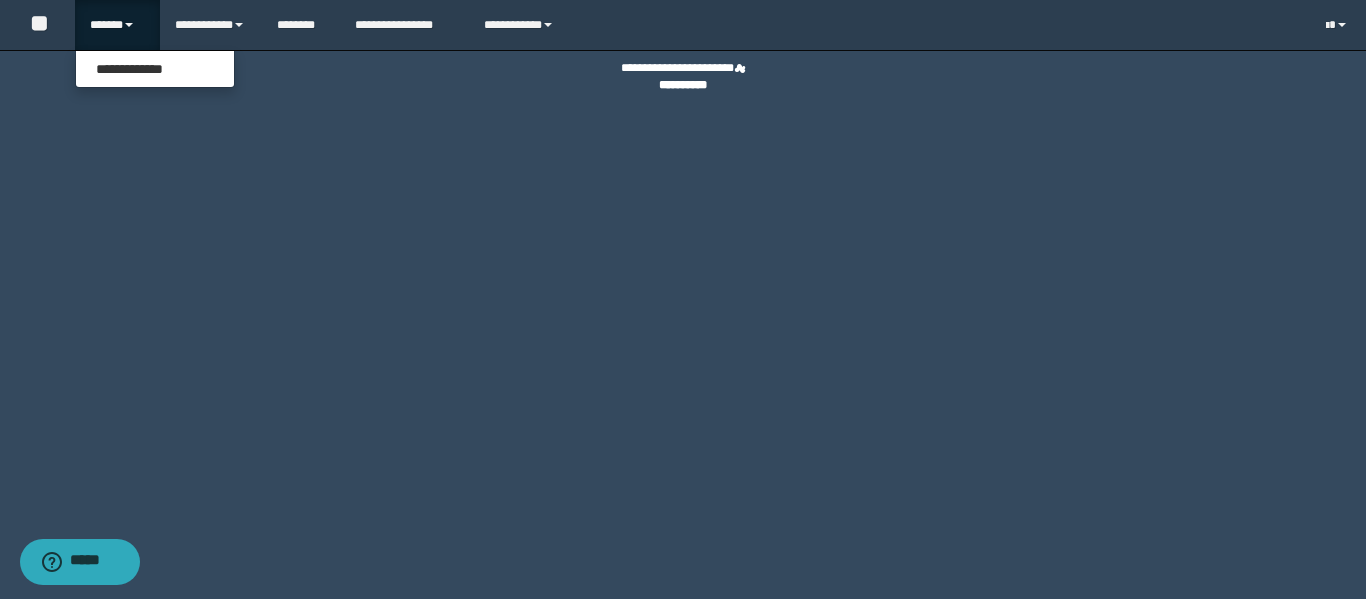 click on "******" at bounding box center (117, 25) 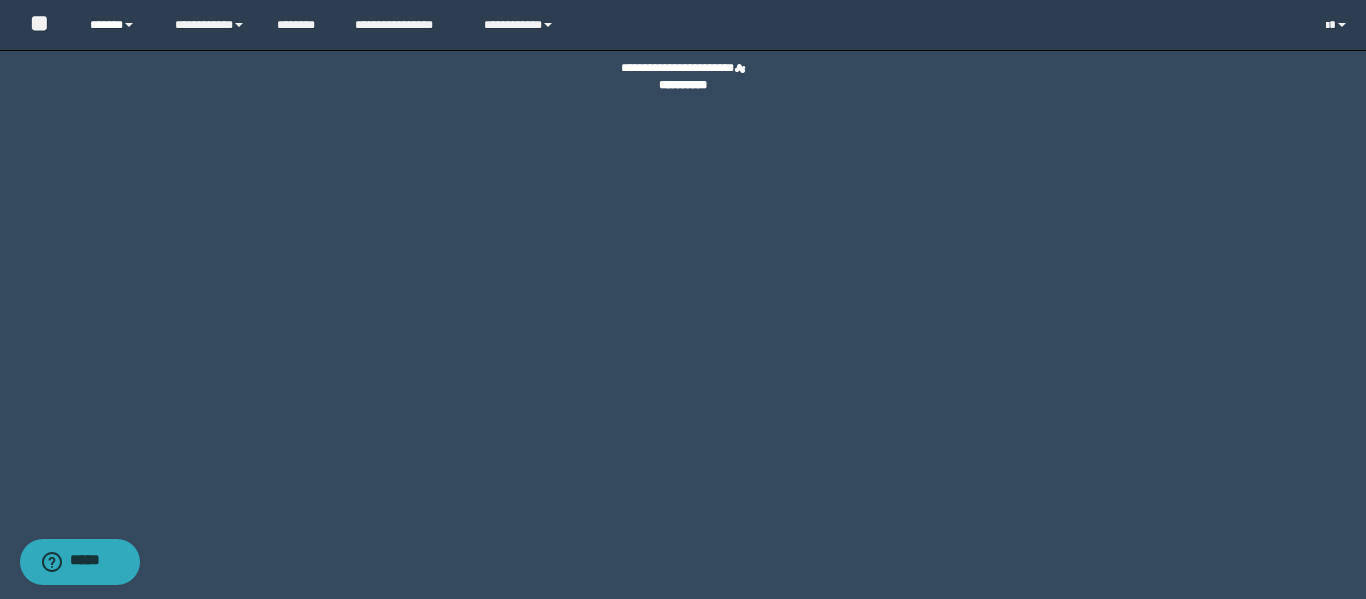 click on "******" at bounding box center (117, 25) 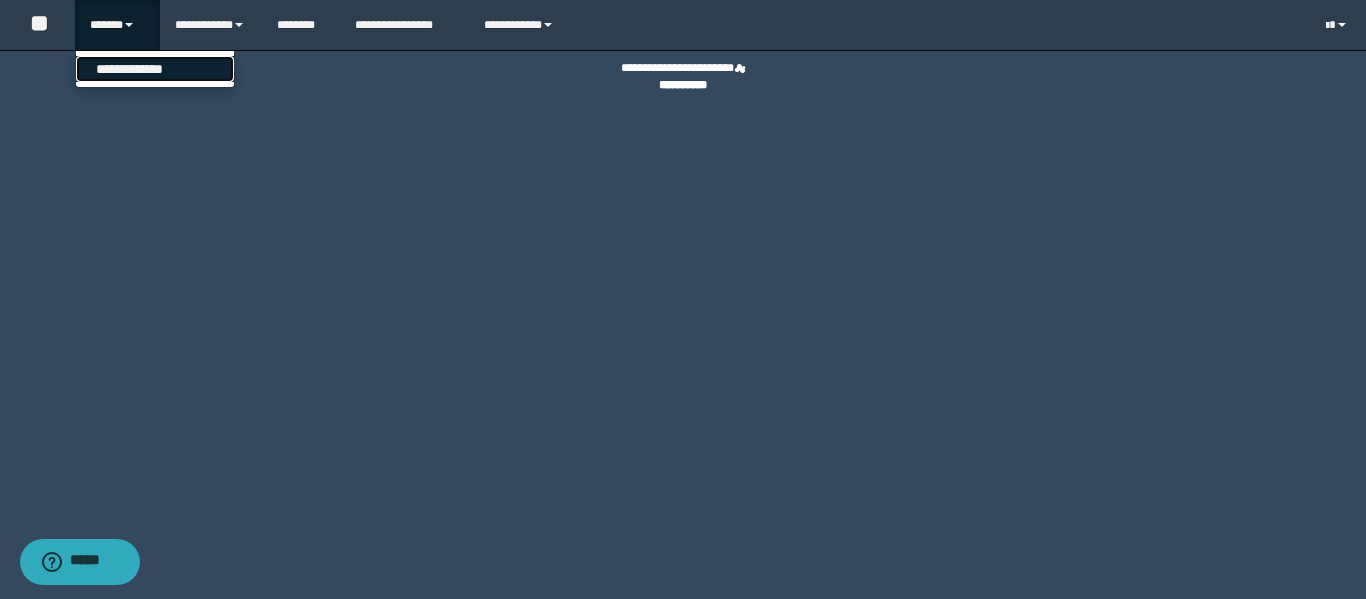 click on "**********" at bounding box center [155, 69] 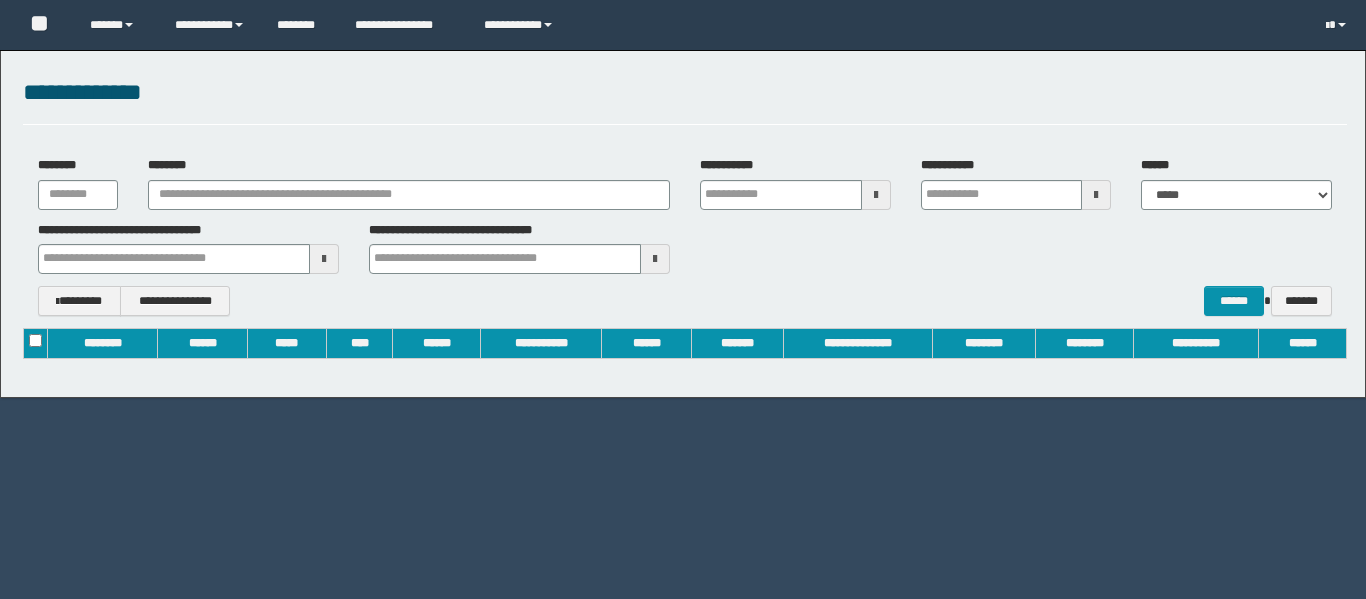 scroll, scrollTop: 0, scrollLeft: 0, axis: both 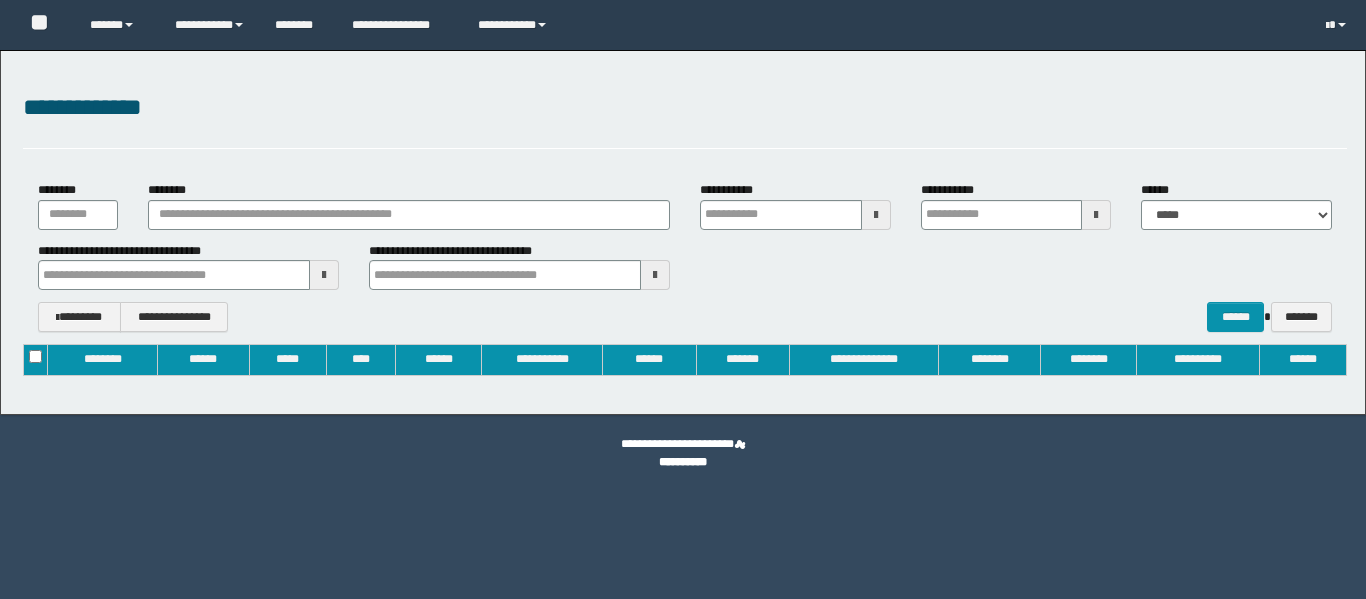 type on "**********" 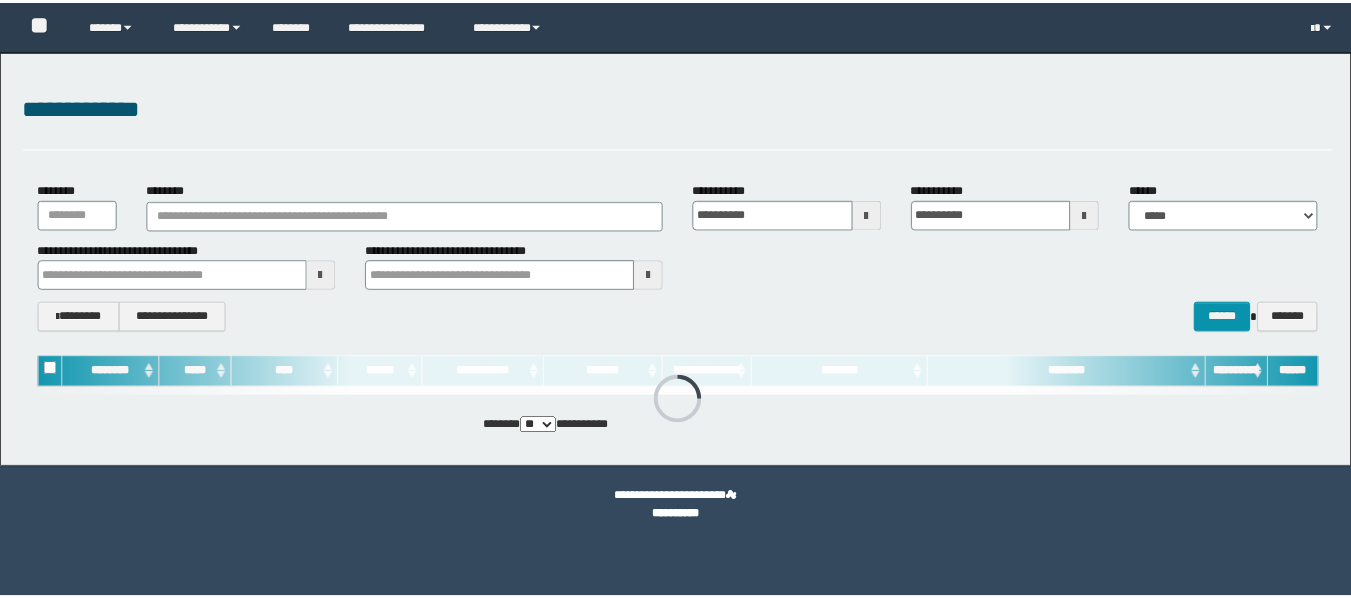 scroll, scrollTop: 0, scrollLeft: 0, axis: both 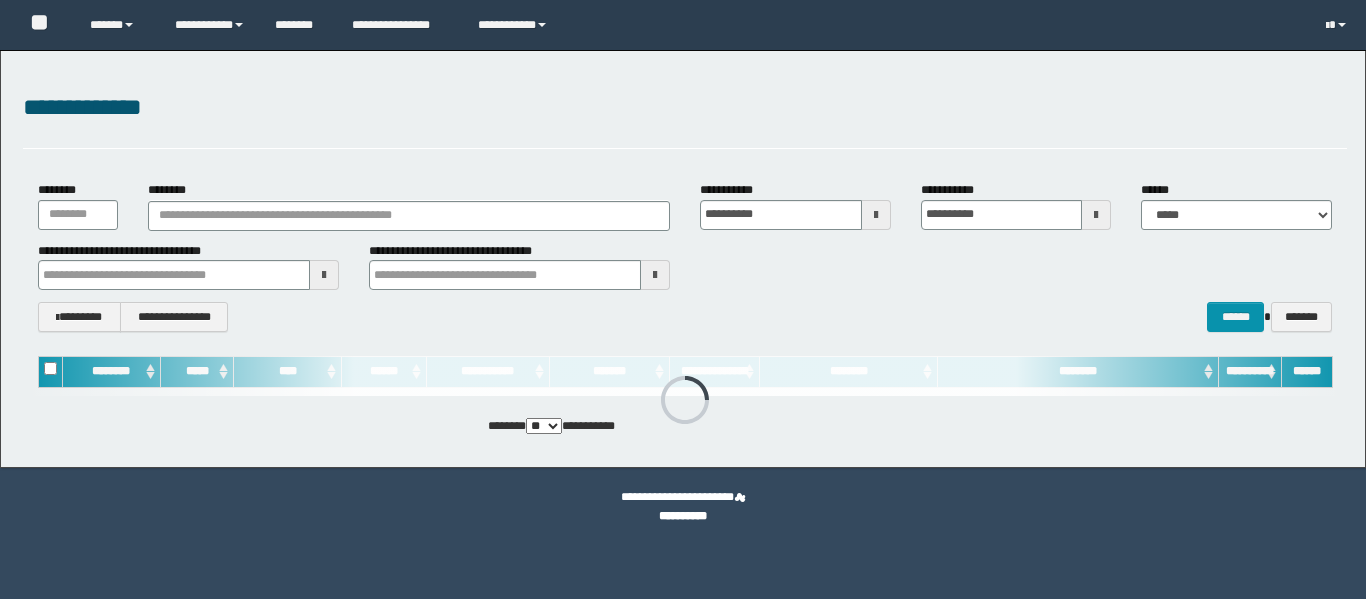 type 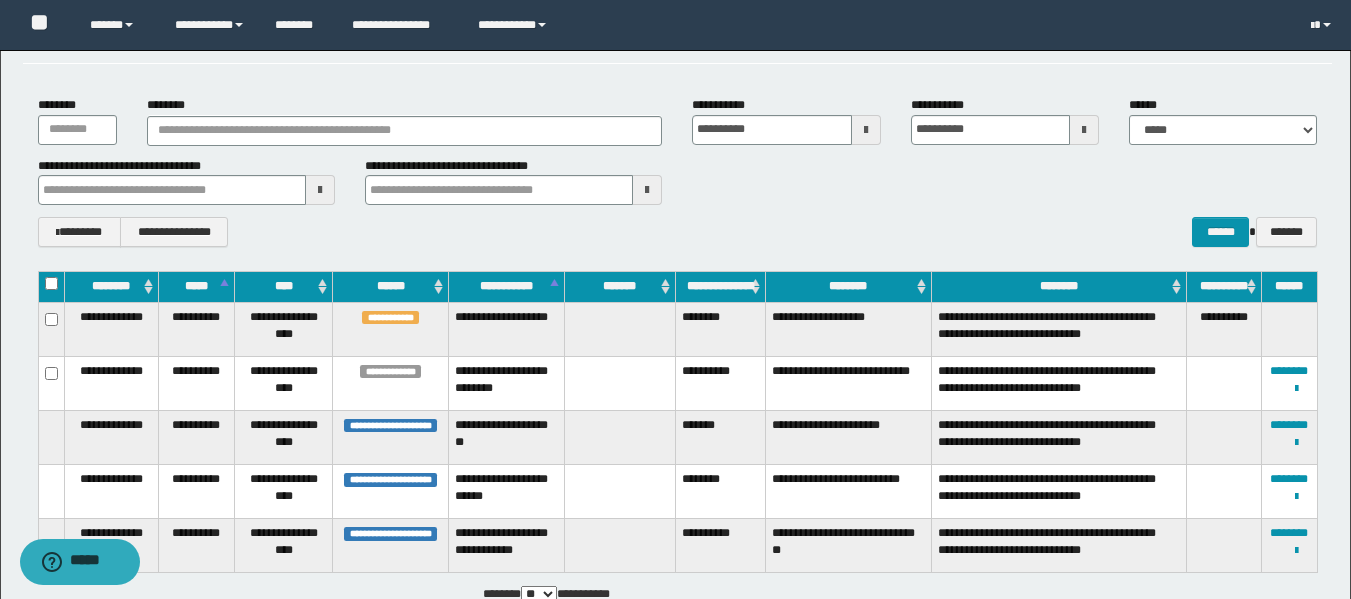 scroll, scrollTop: 200, scrollLeft: 0, axis: vertical 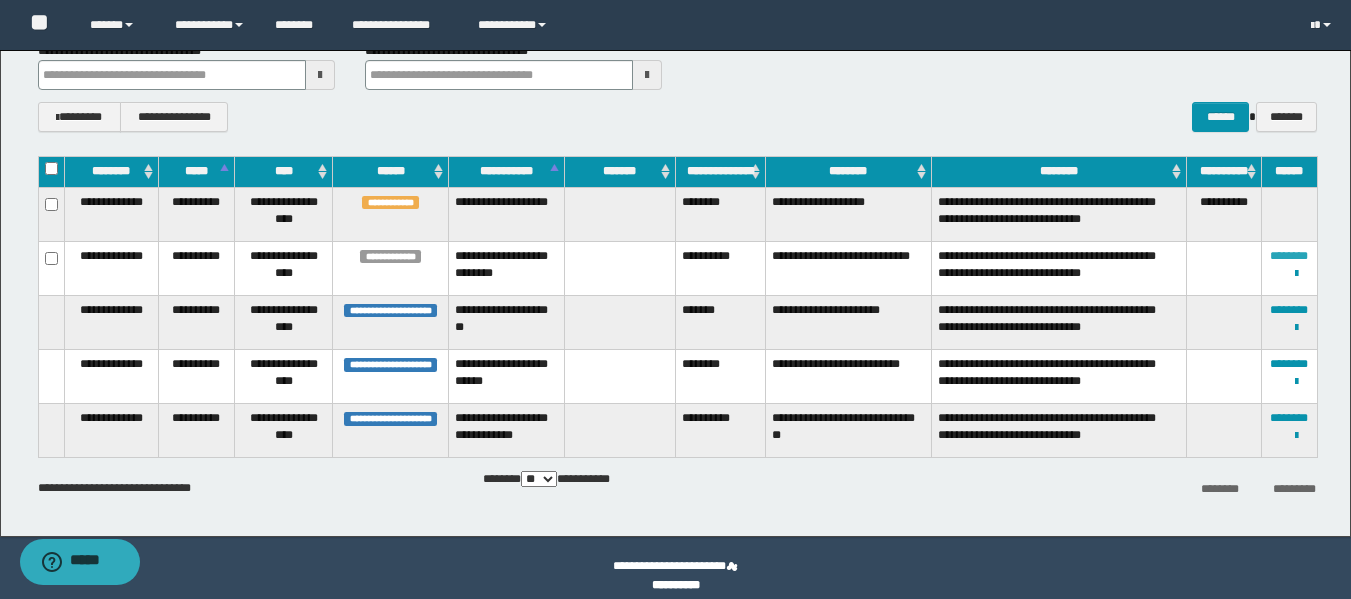 click on "********" at bounding box center [1289, 256] 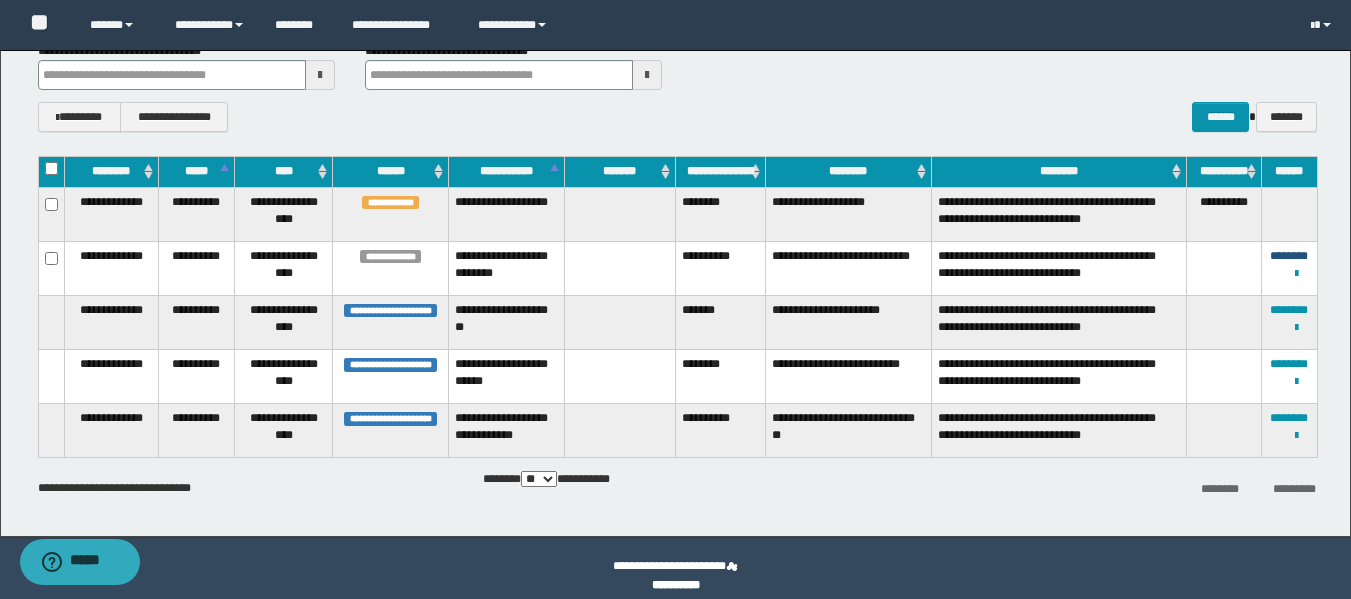 type 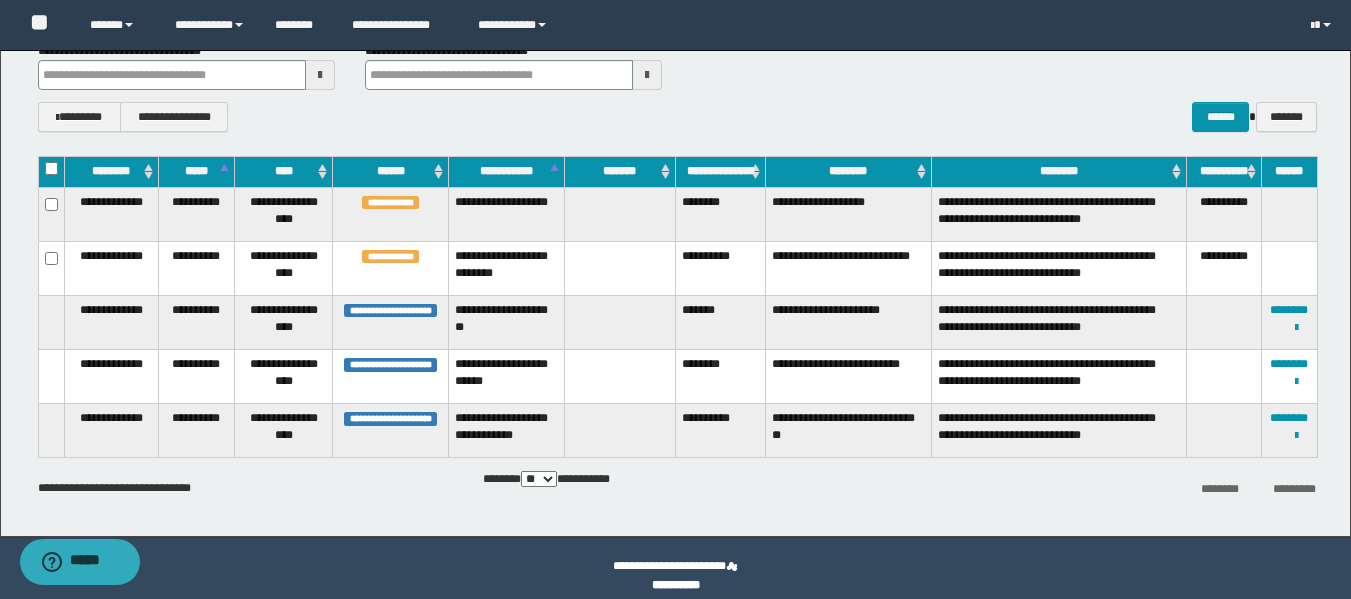 scroll, scrollTop: 0, scrollLeft: 0, axis: both 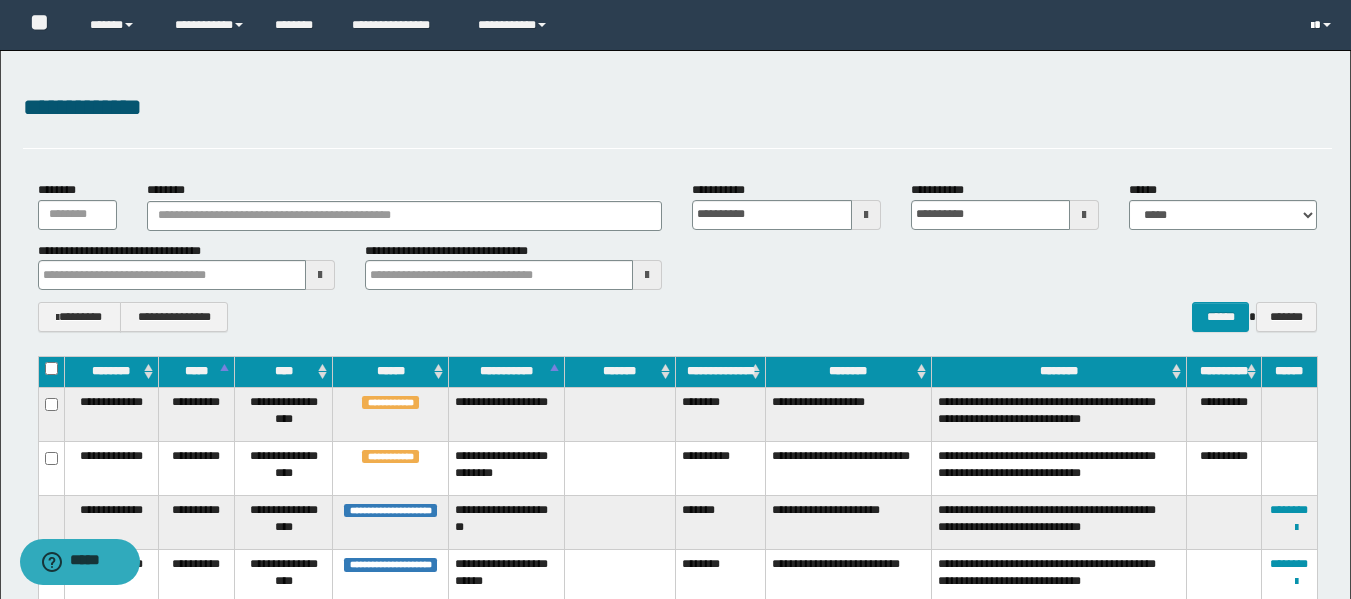 click at bounding box center [1323, 25] 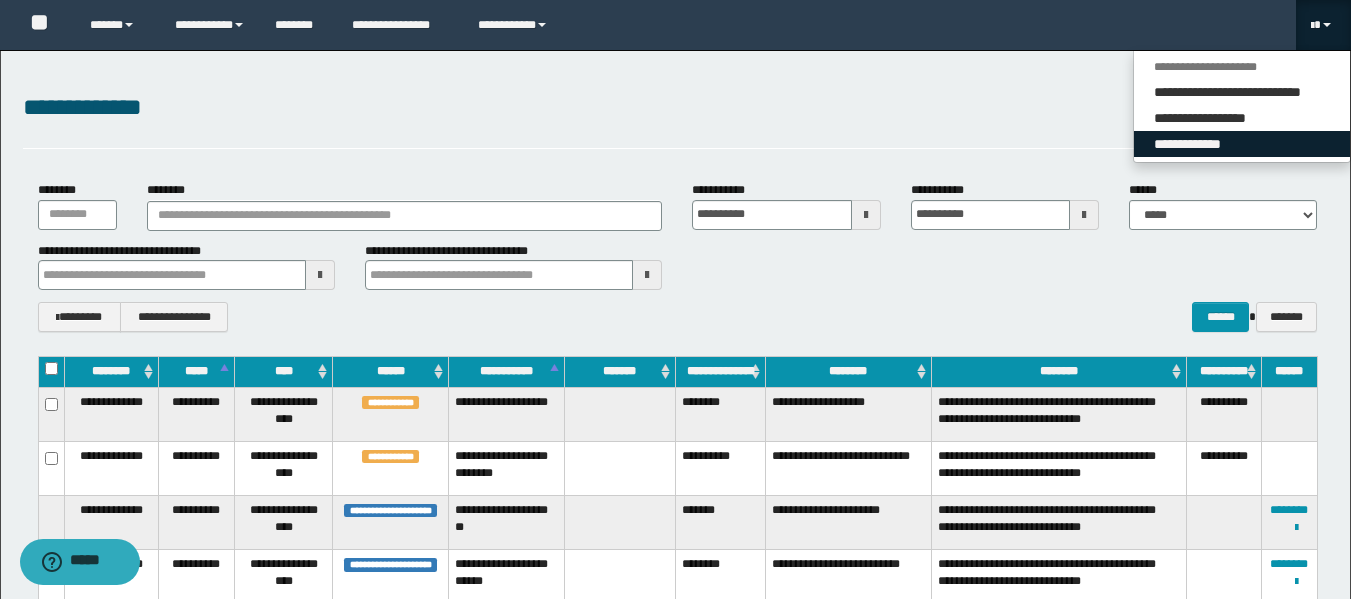 click on "**********" at bounding box center (1242, 144) 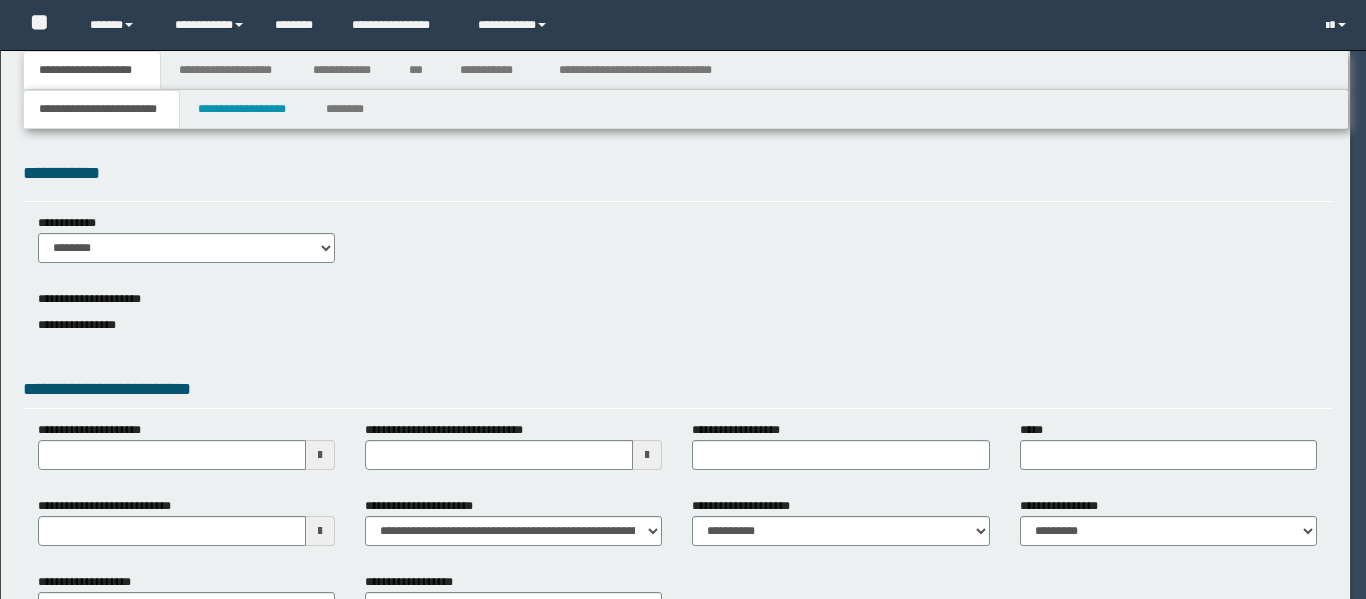 scroll, scrollTop: 0, scrollLeft: 0, axis: both 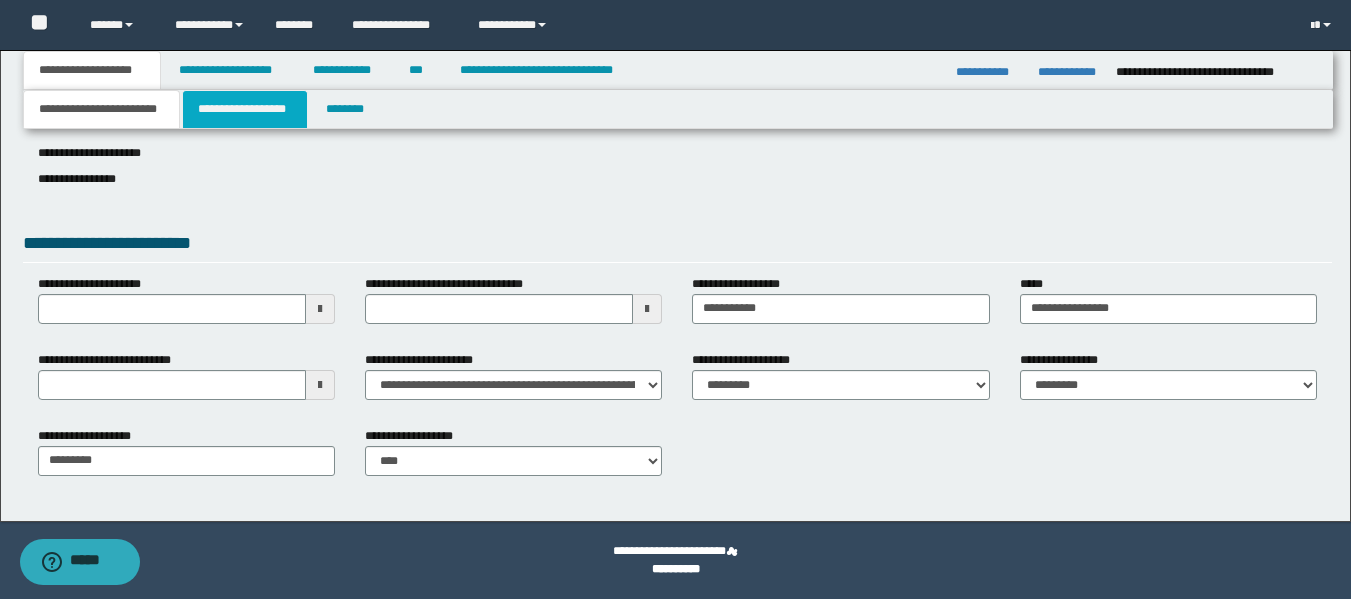 click on "**********" at bounding box center (245, 109) 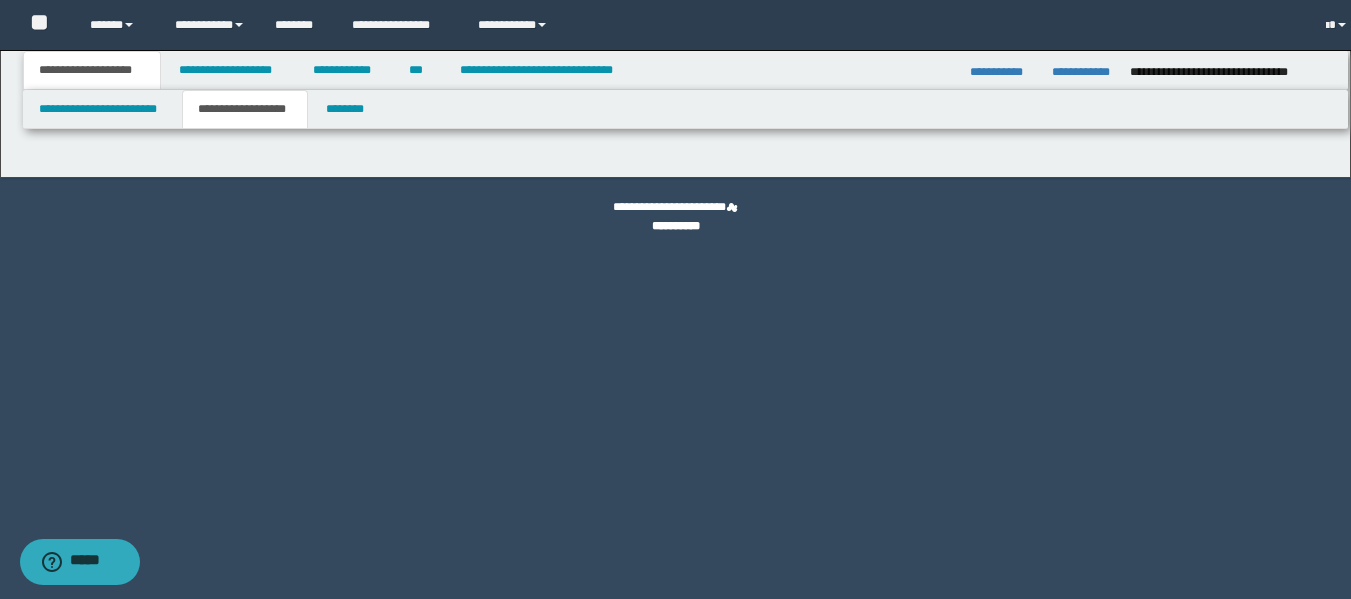 scroll, scrollTop: 0, scrollLeft: 0, axis: both 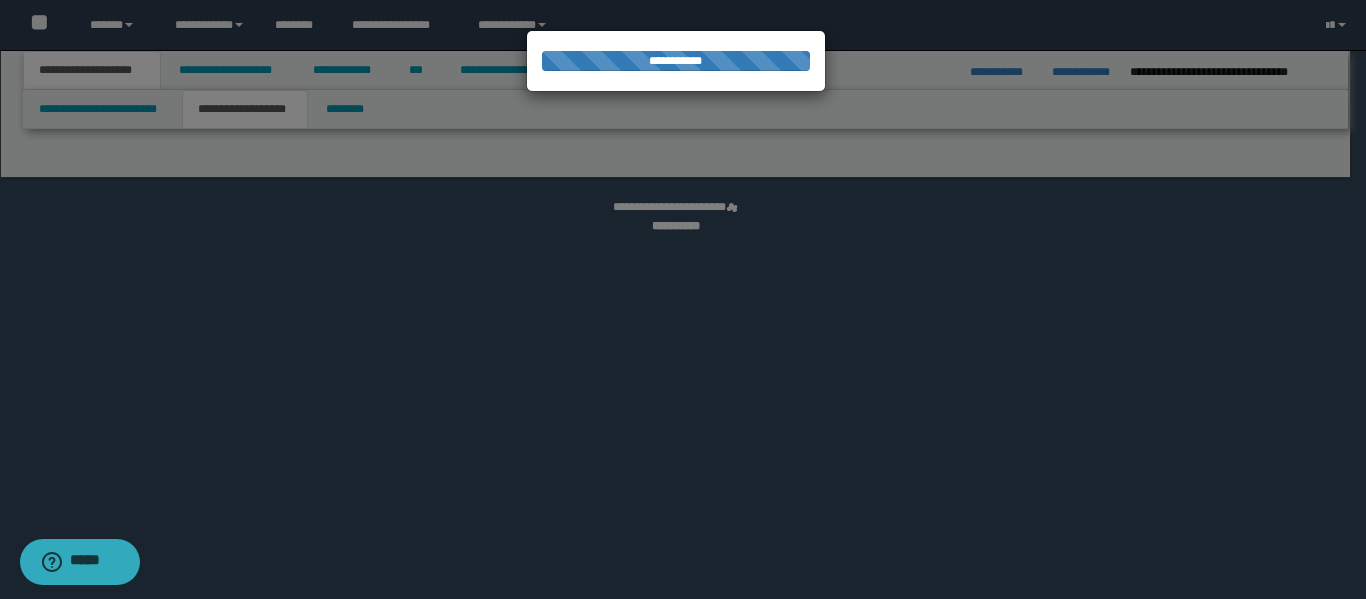 select on "*" 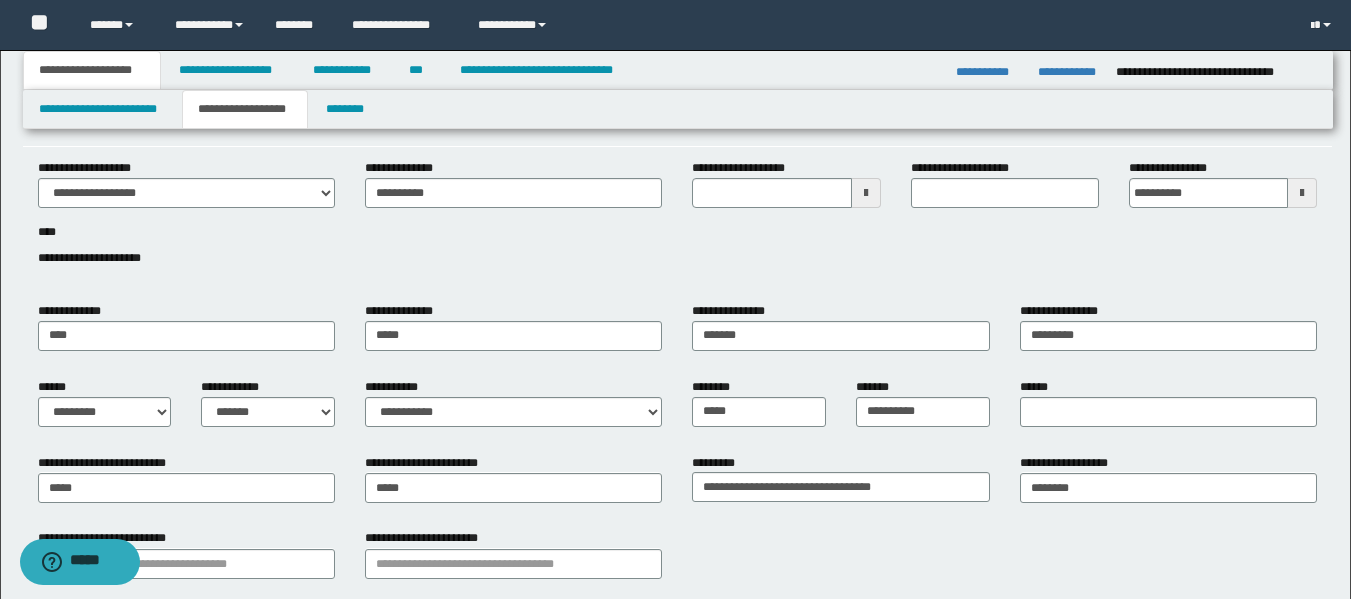 scroll, scrollTop: 100, scrollLeft: 0, axis: vertical 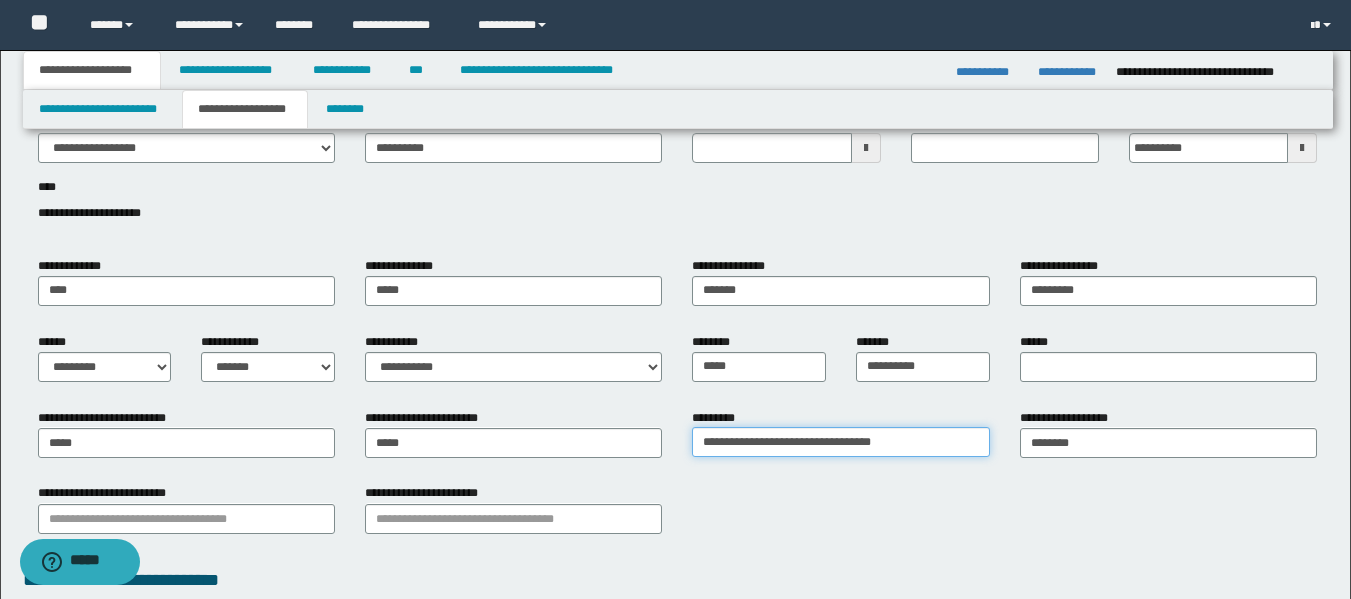 drag, startPoint x: 900, startPoint y: 439, endPoint x: 657, endPoint y: 441, distance: 243.00822 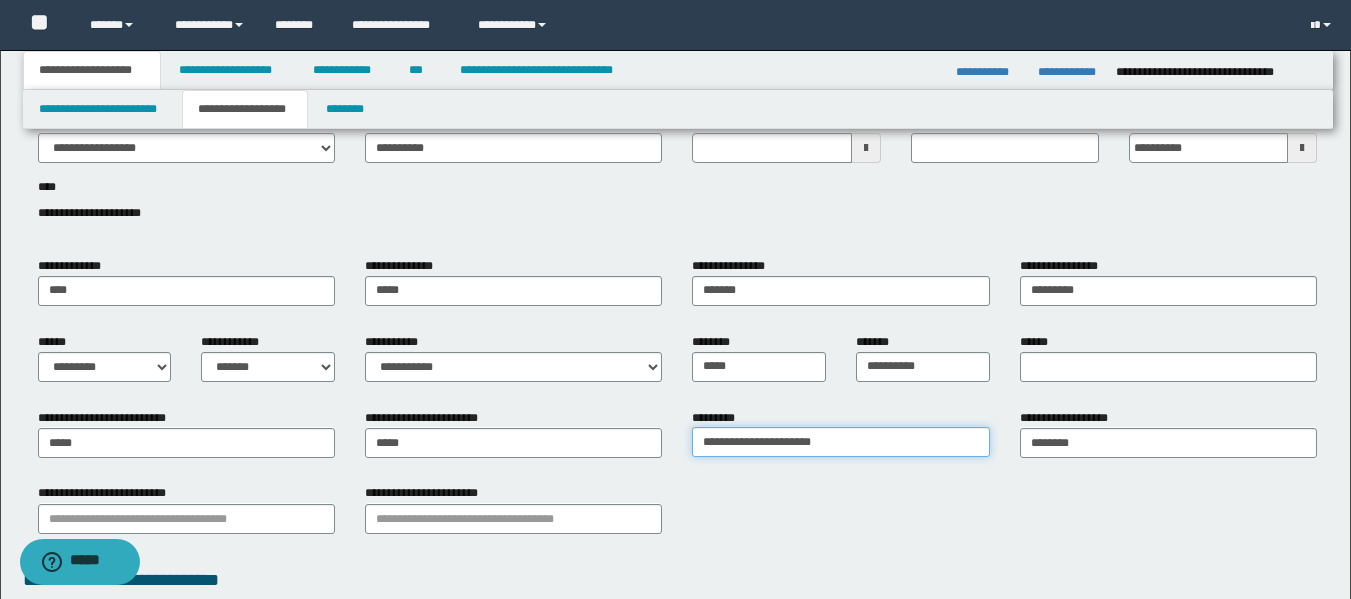 type on "**********" 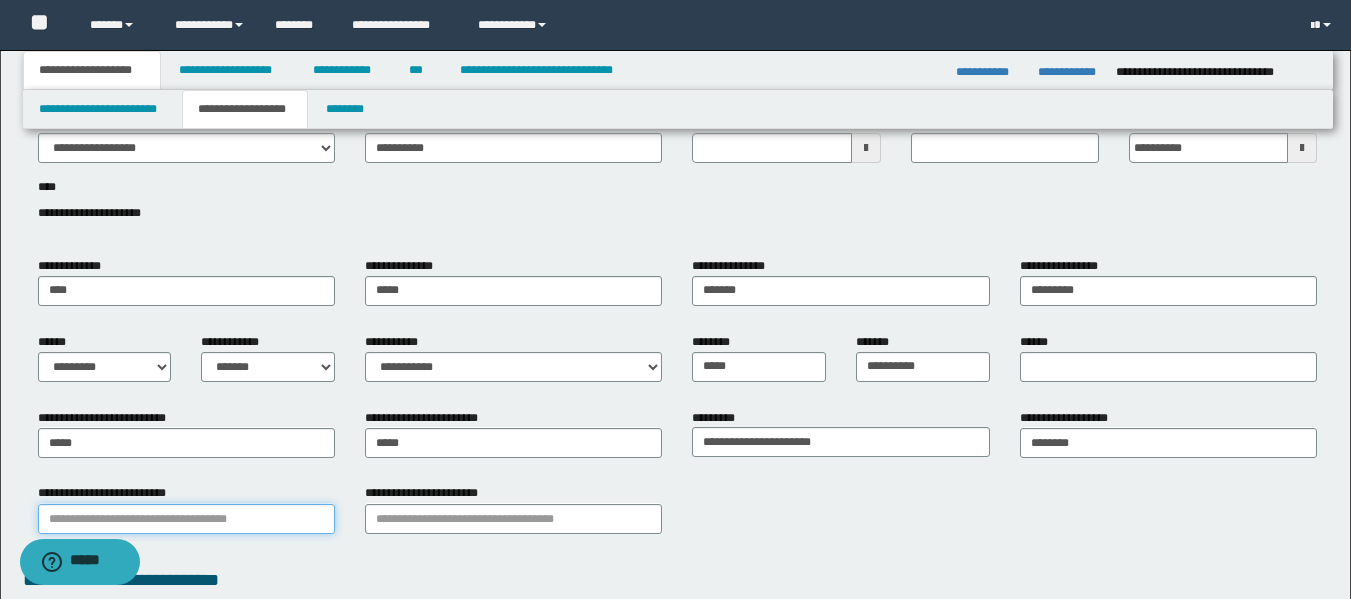 click on "**********" at bounding box center (186, 519) 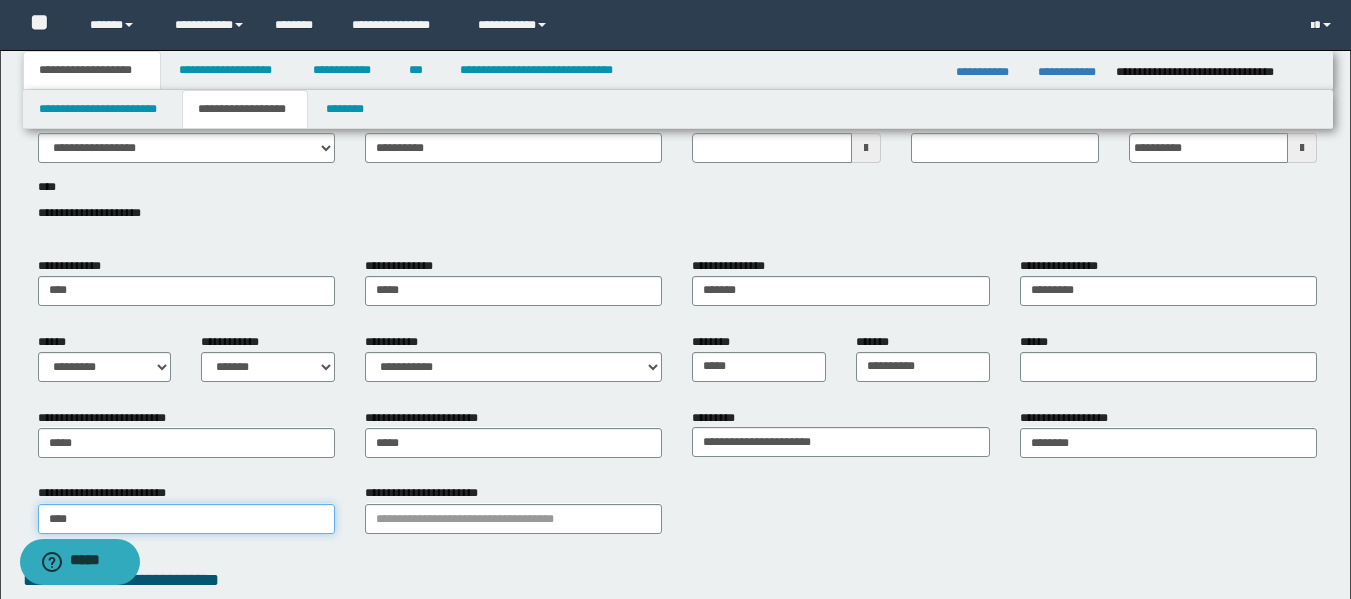 type on "*****" 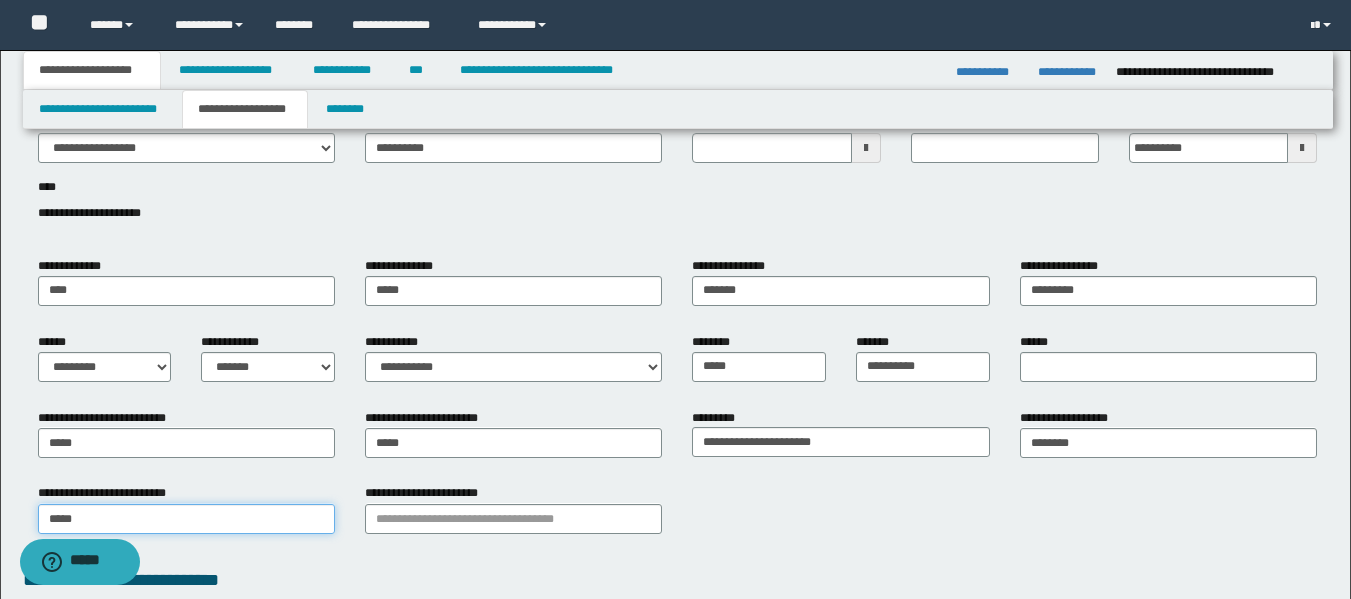 type on "*****" 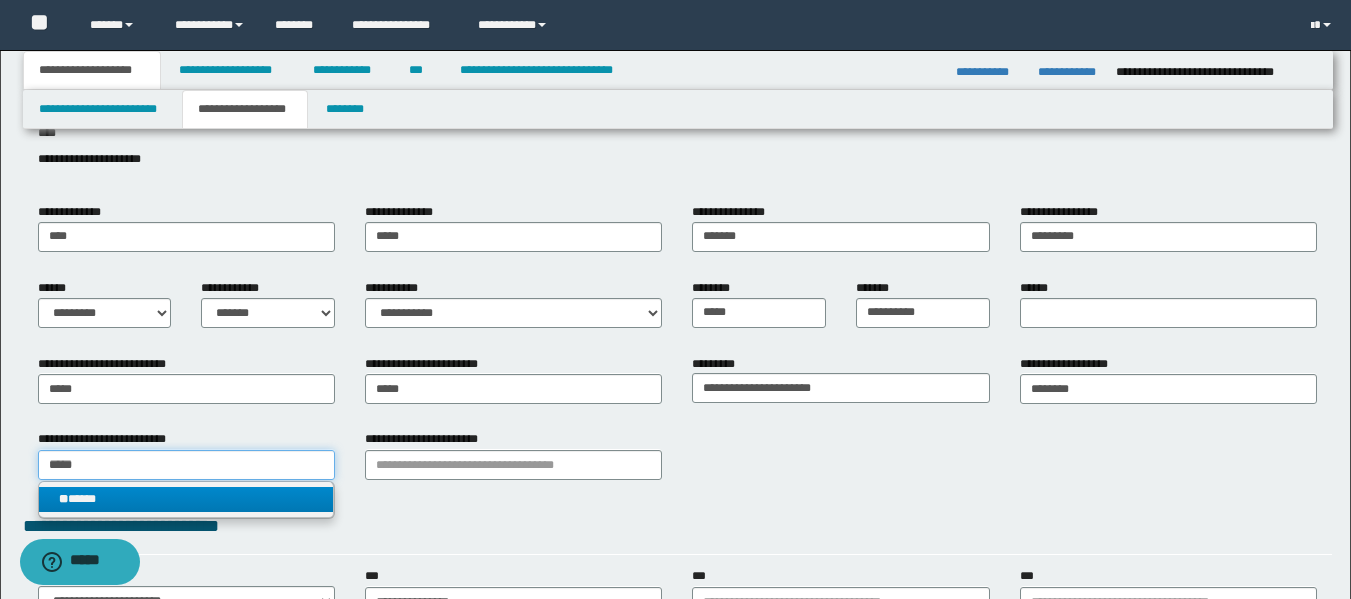 scroll, scrollTop: 200, scrollLeft: 0, axis: vertical 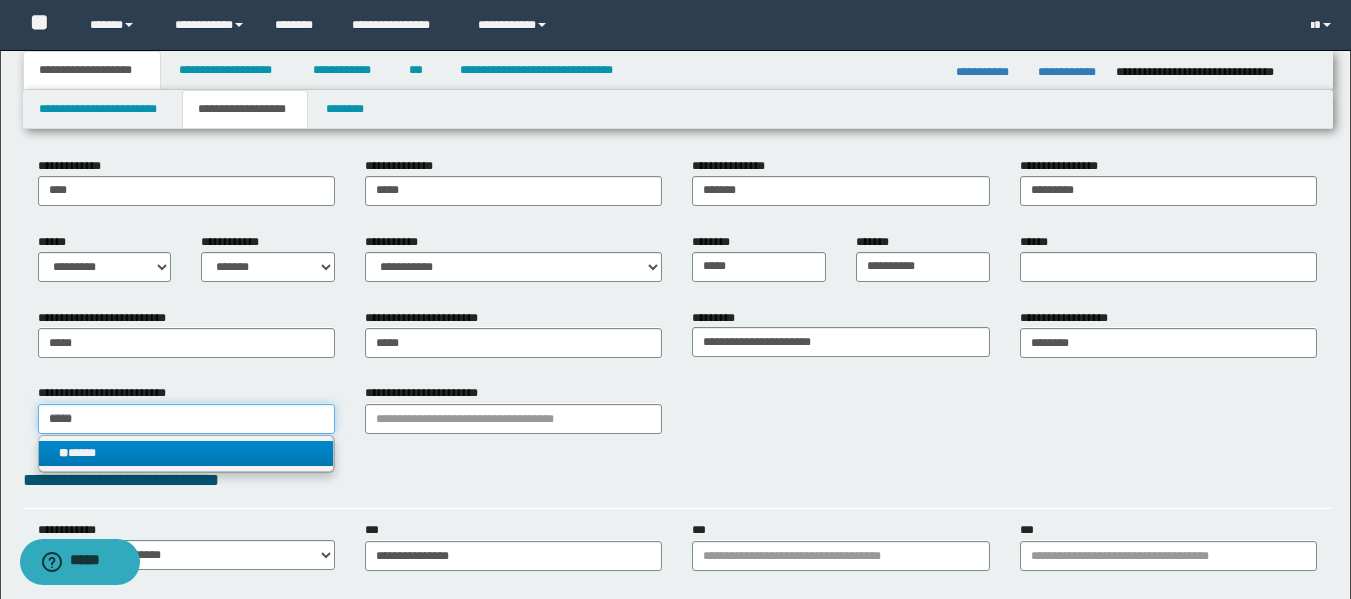 type on "*****" 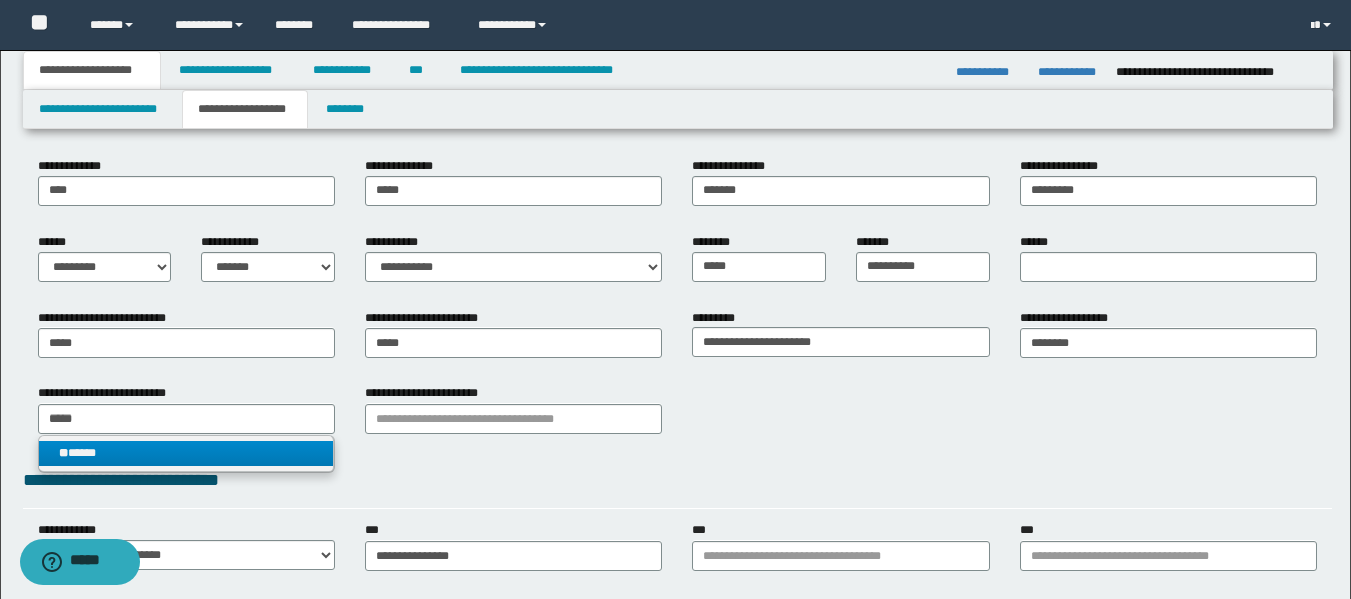 type 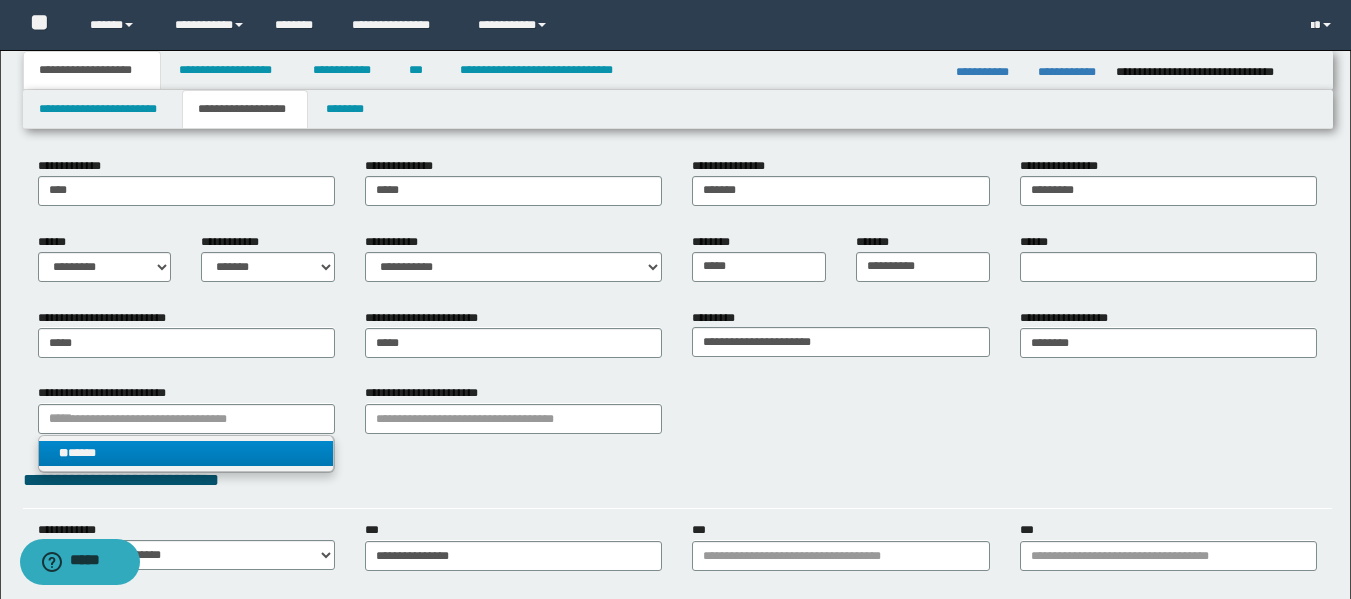 click on "** *****" at bounding box center (186, 453) 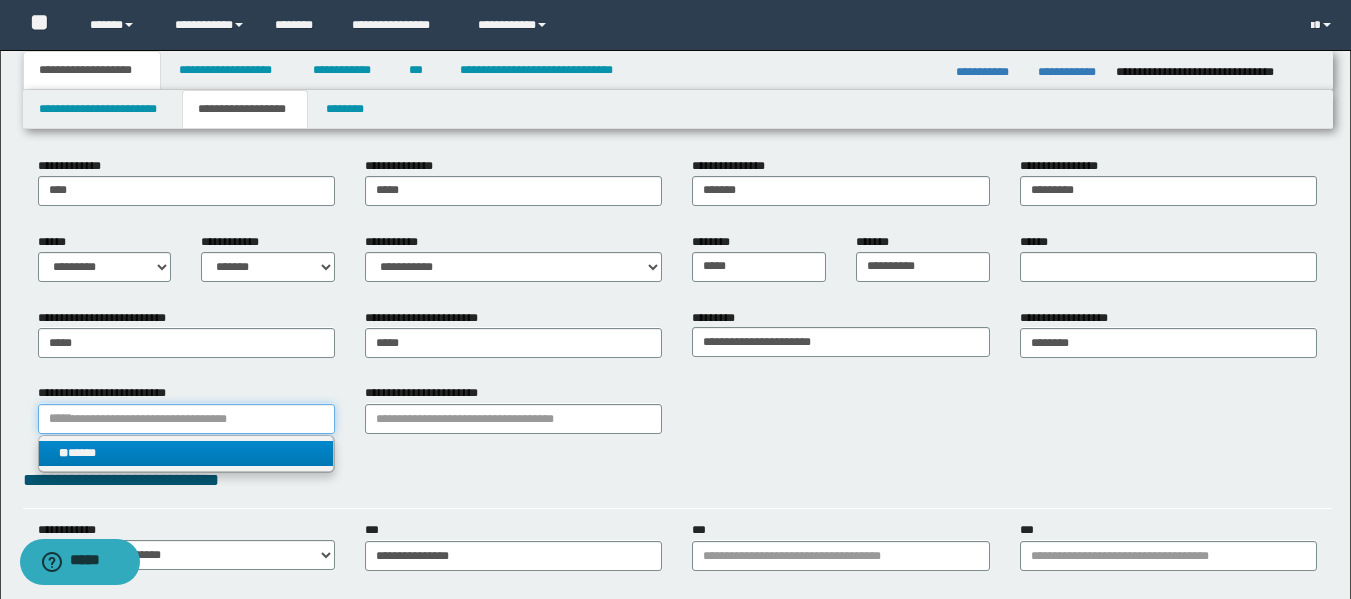 type 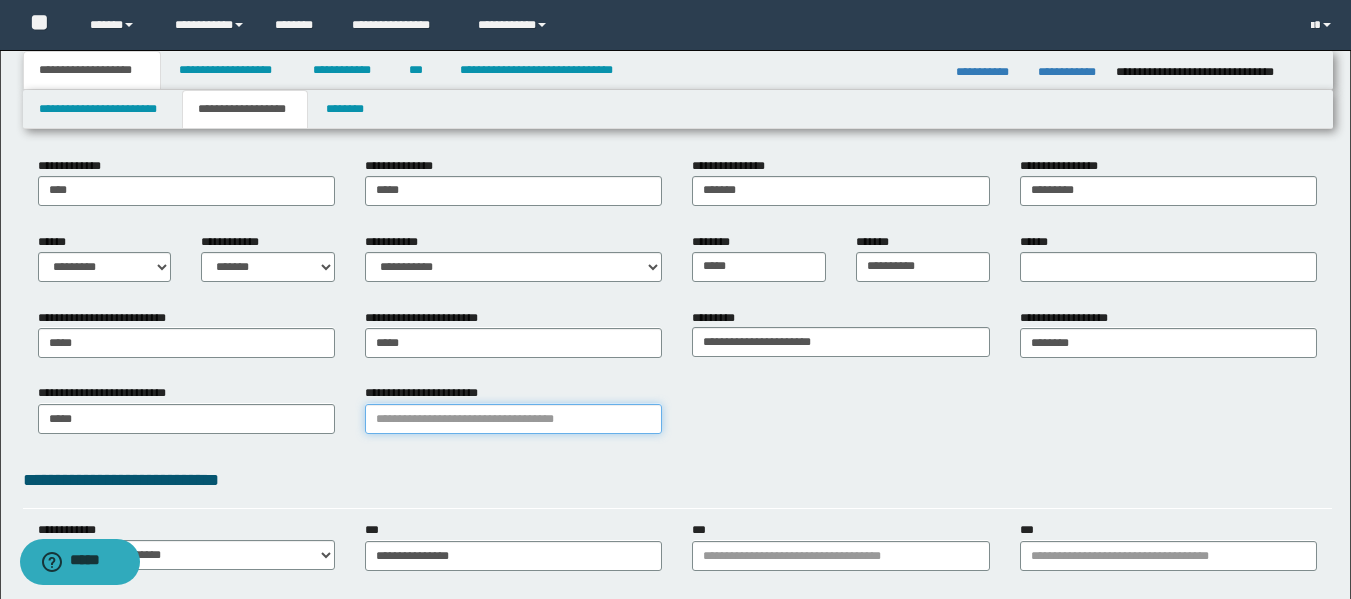 click on "**********" at bounding box center (513, 419) 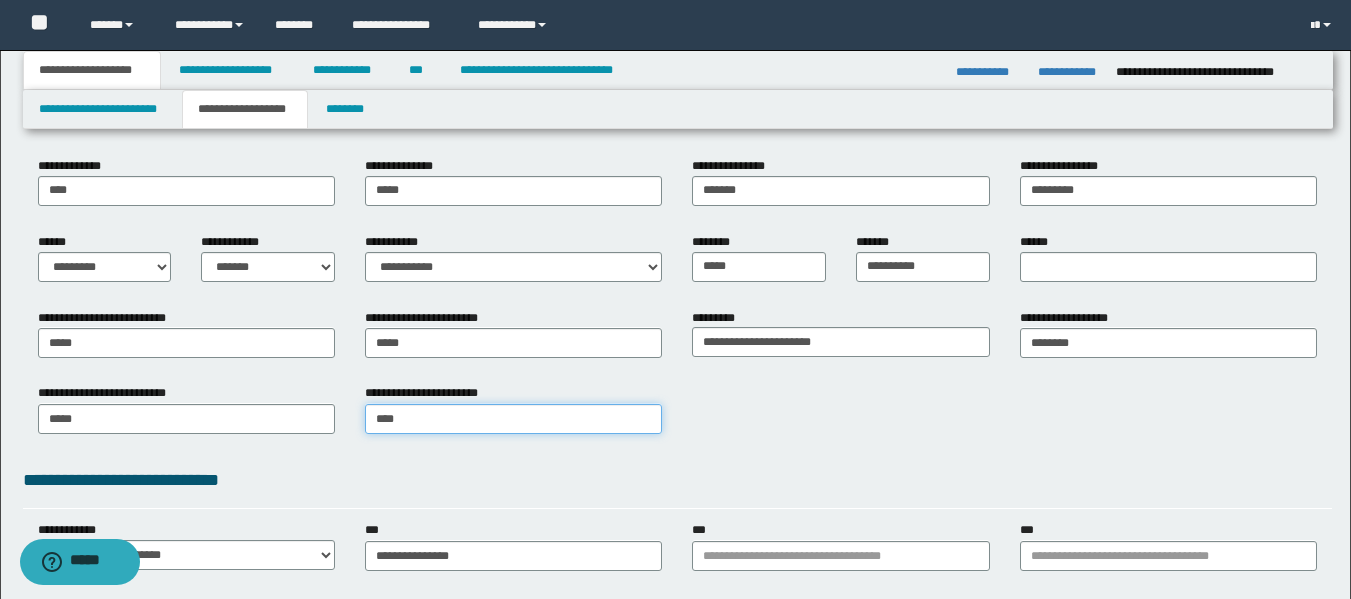 type on "*****" 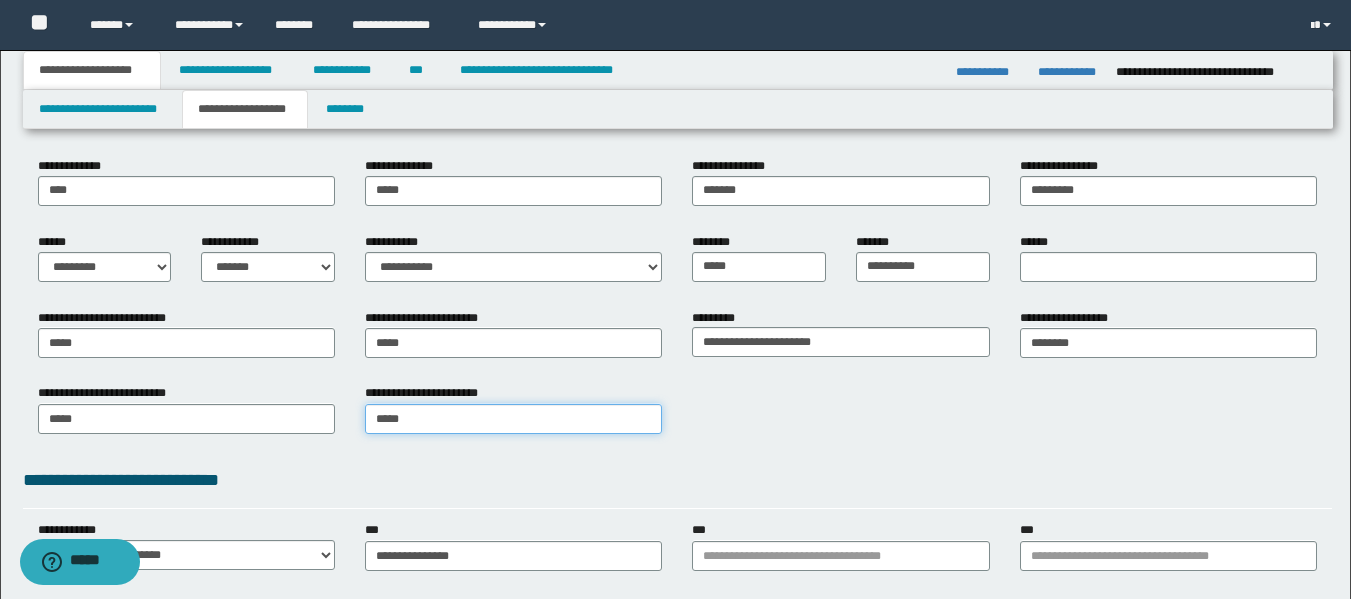type on "*****" 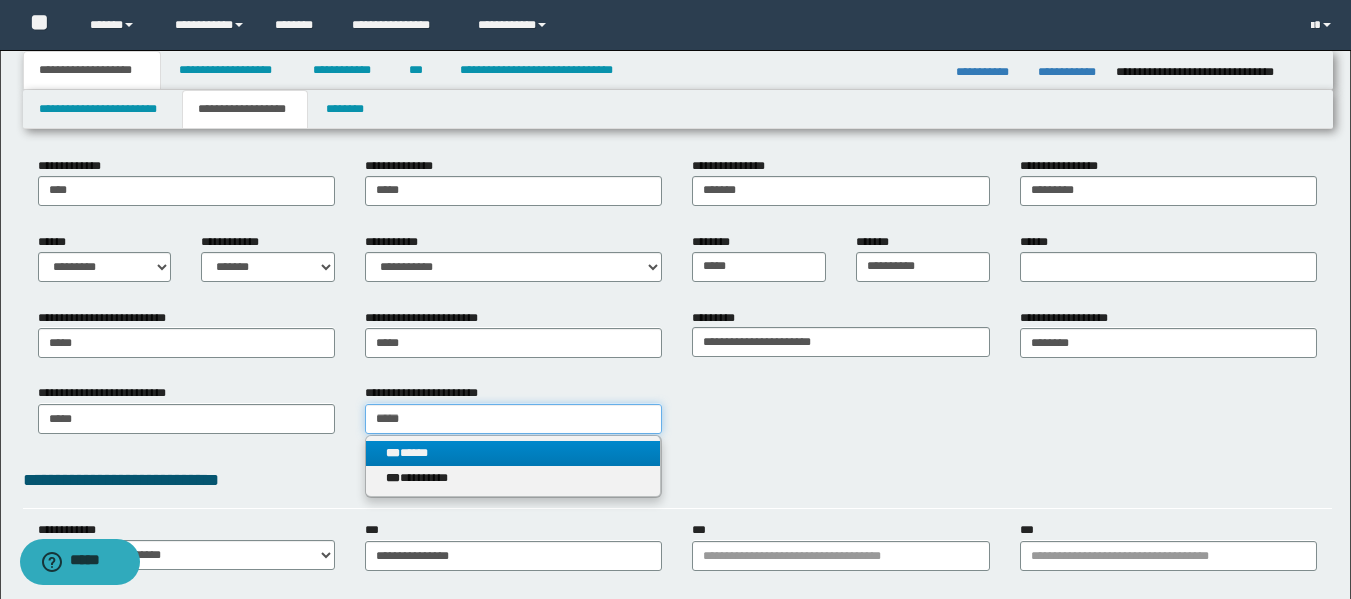 type on "*****" 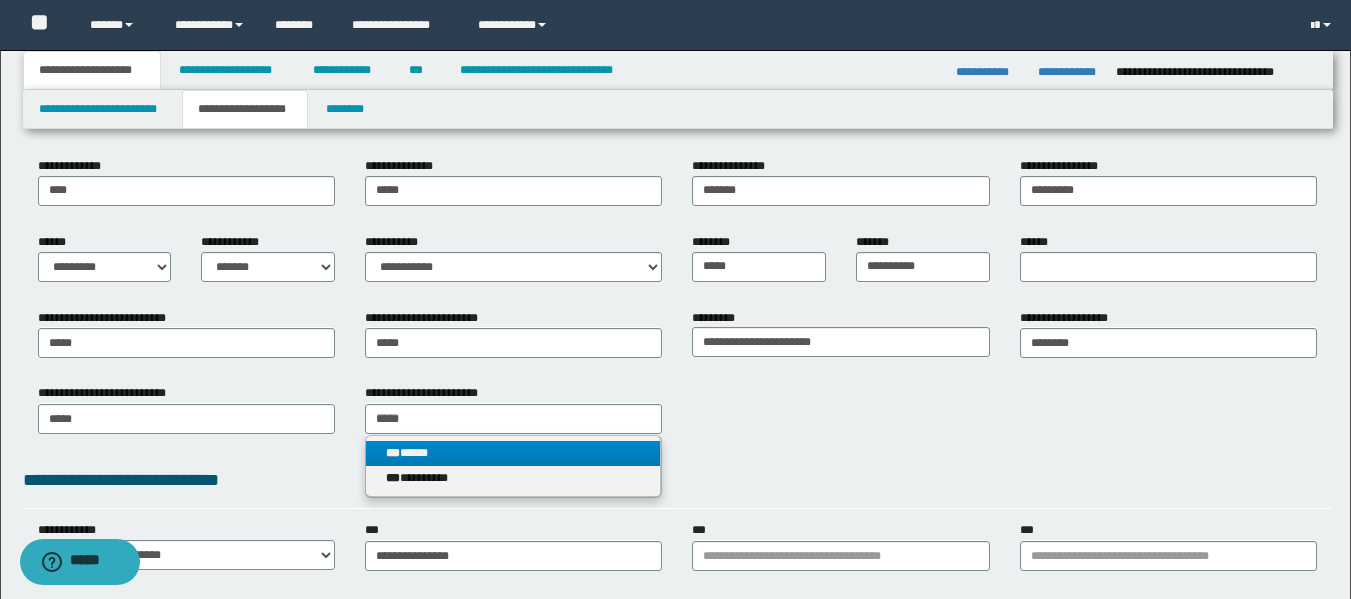 type 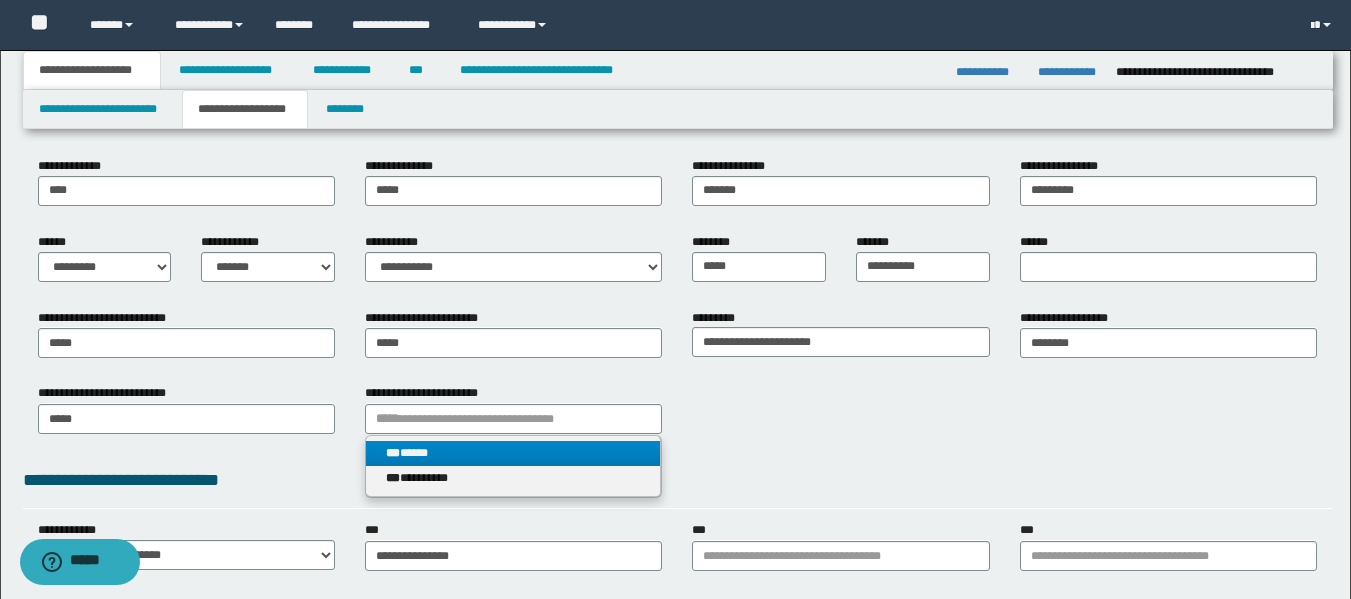 click on "*** *****" at bounding box center (513, 453) 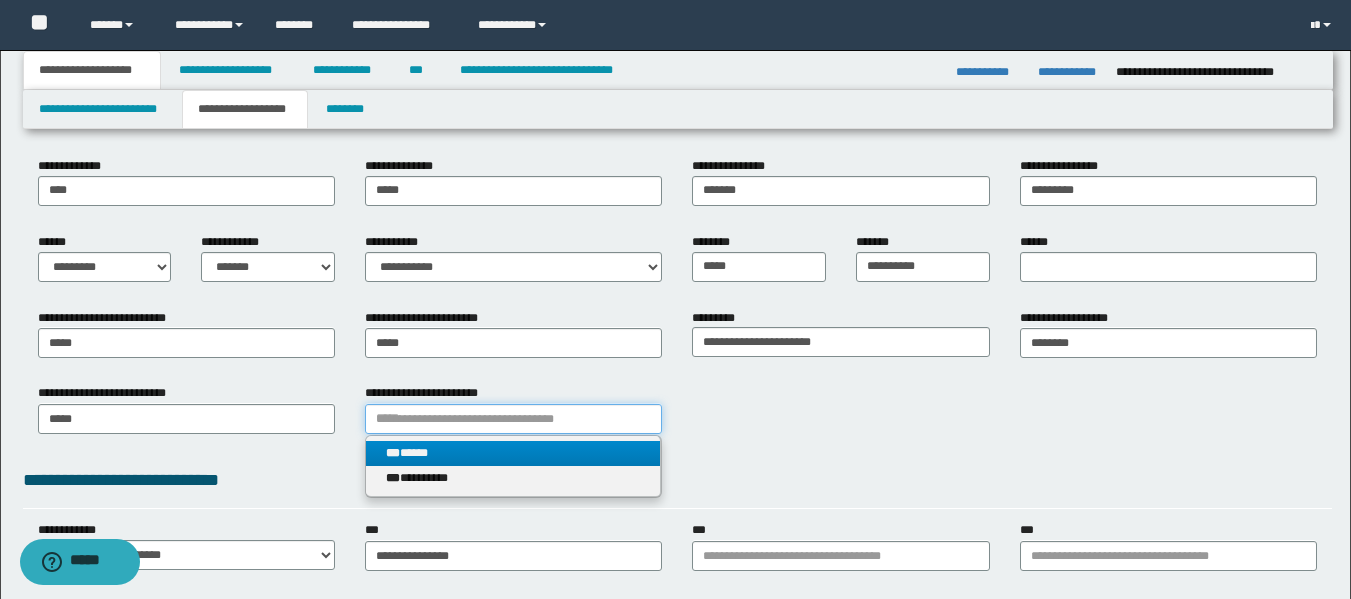 type 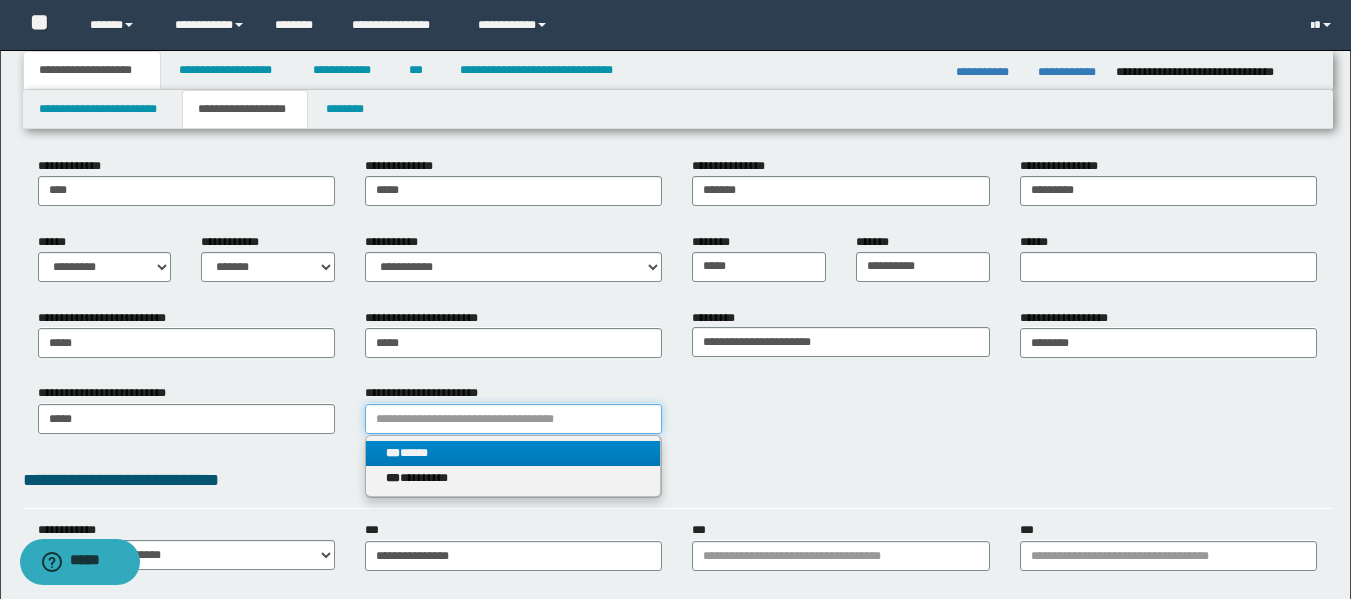 type on "*****" 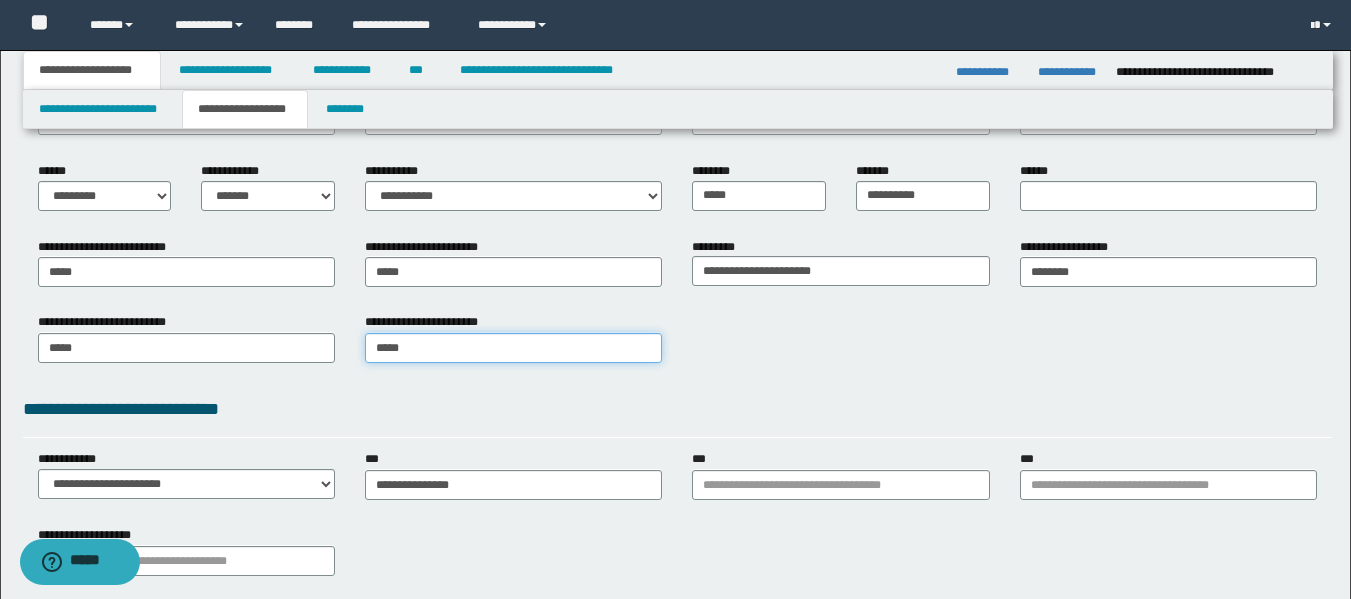 scroll, scrollTop: 400, scrollLeft: 0, axis: vertical 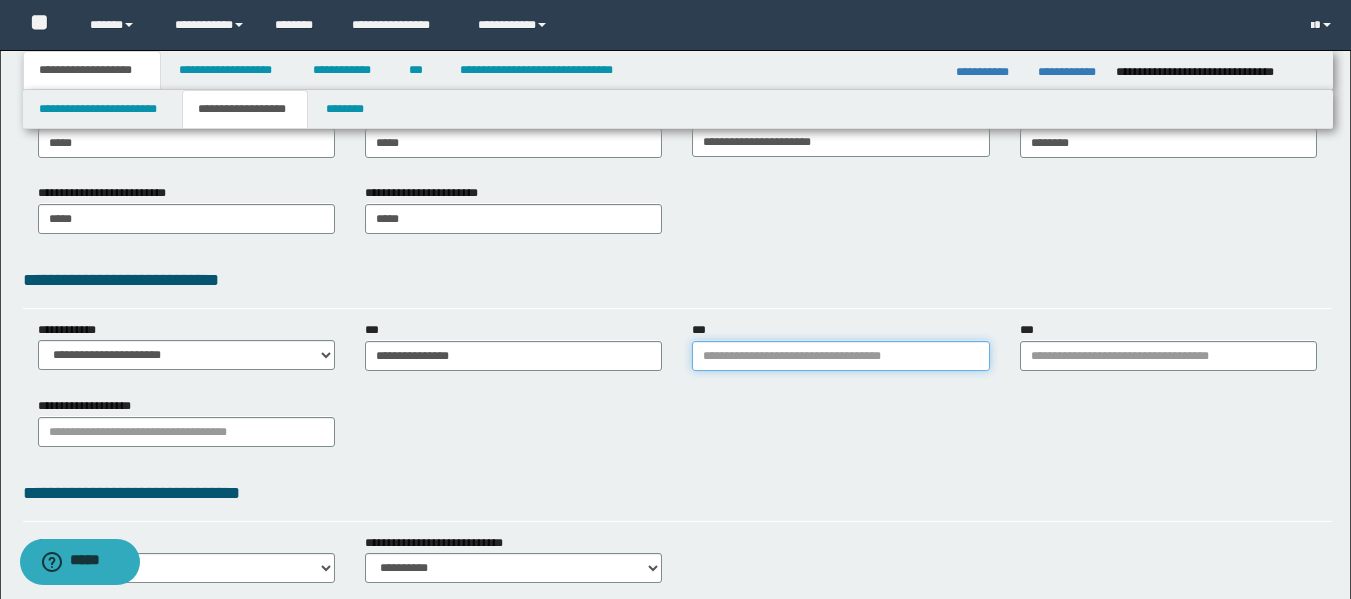 click on "***" at bounding box center (840, 356) 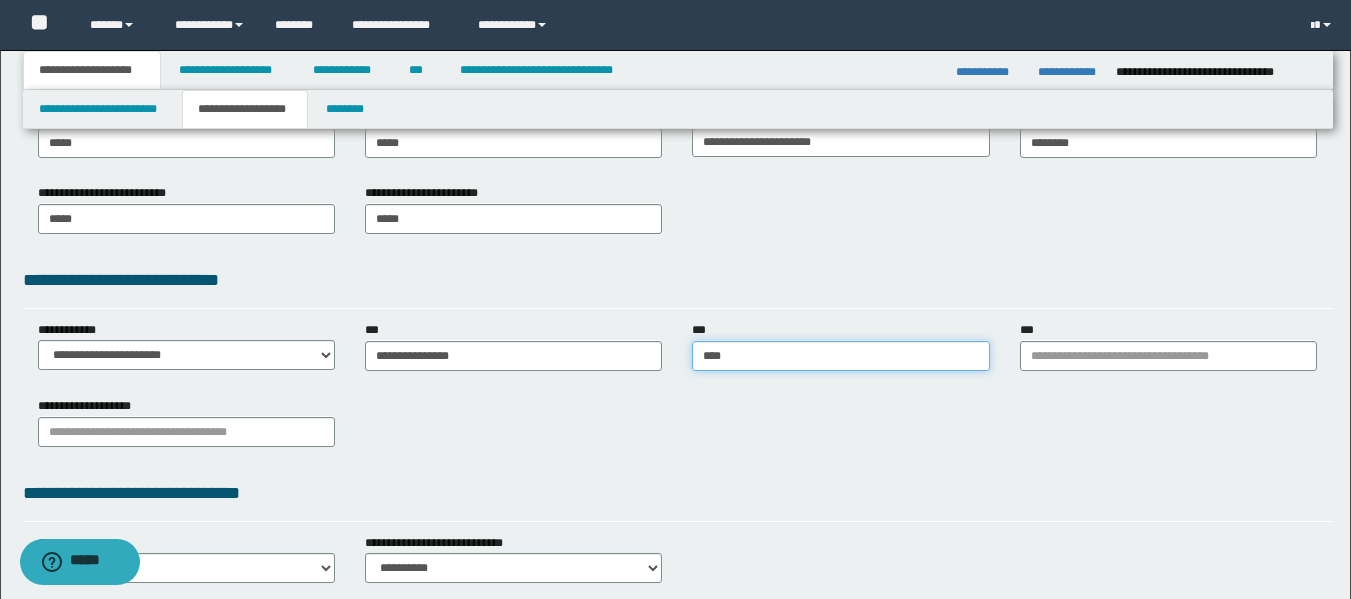 type on "*****" 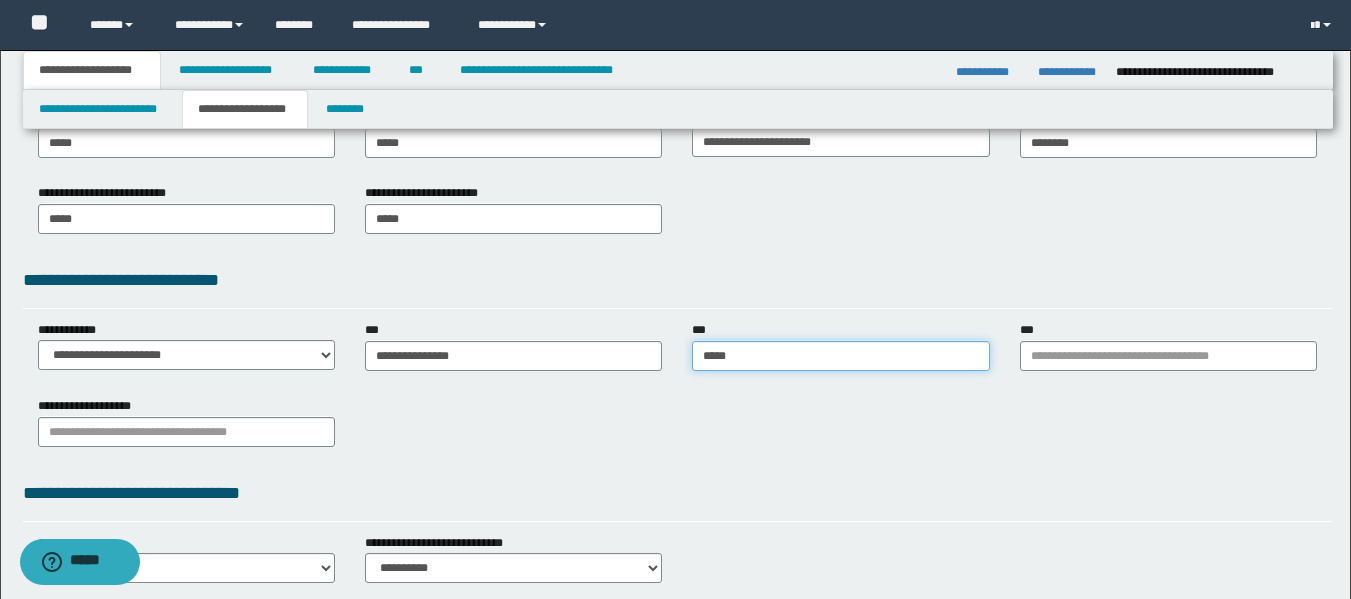 type on "*****" 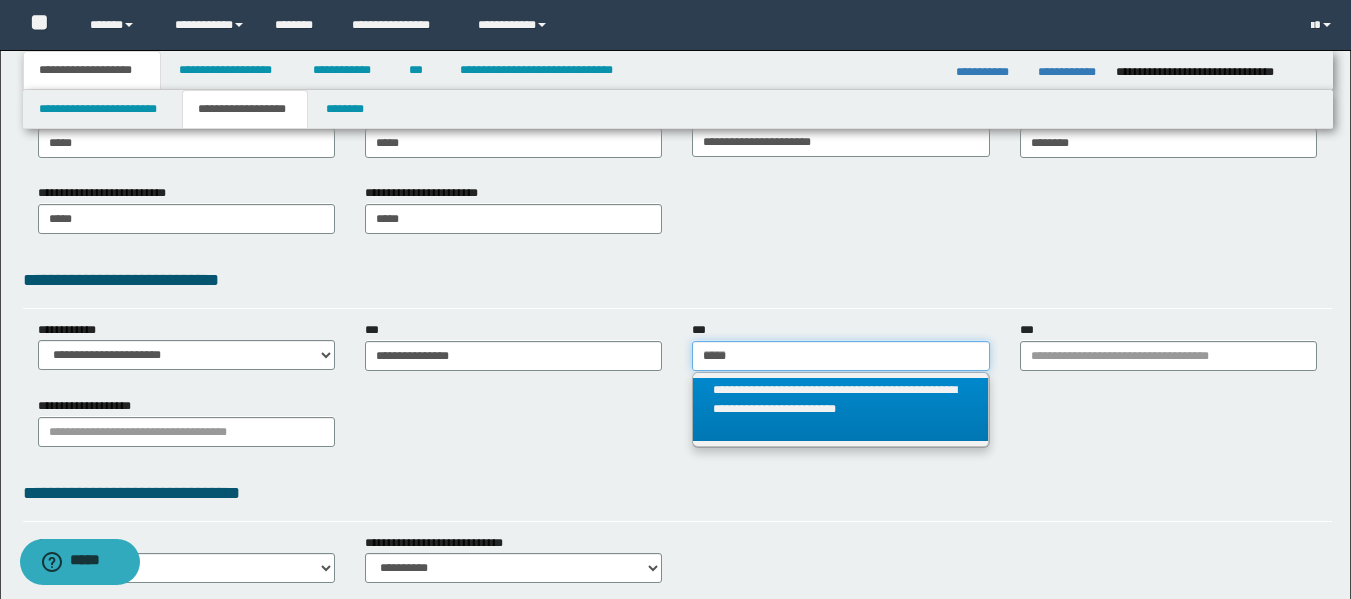 type on "*****" 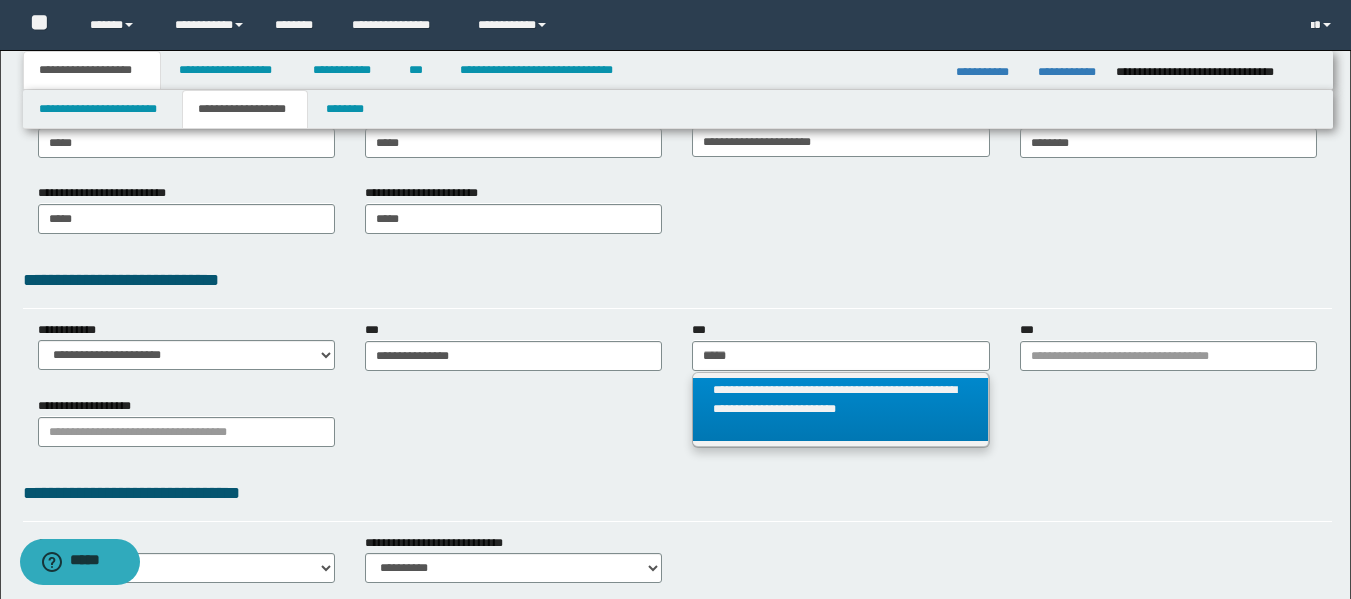 type 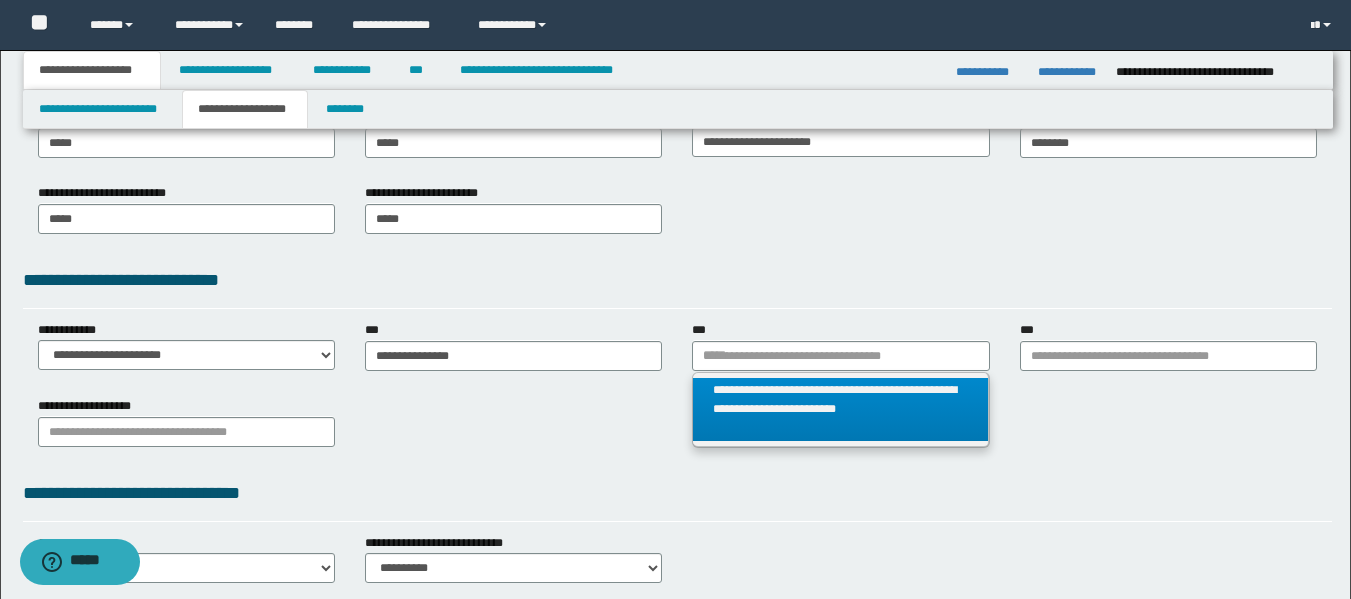 click on "**********" at bounding box center (840, 409) 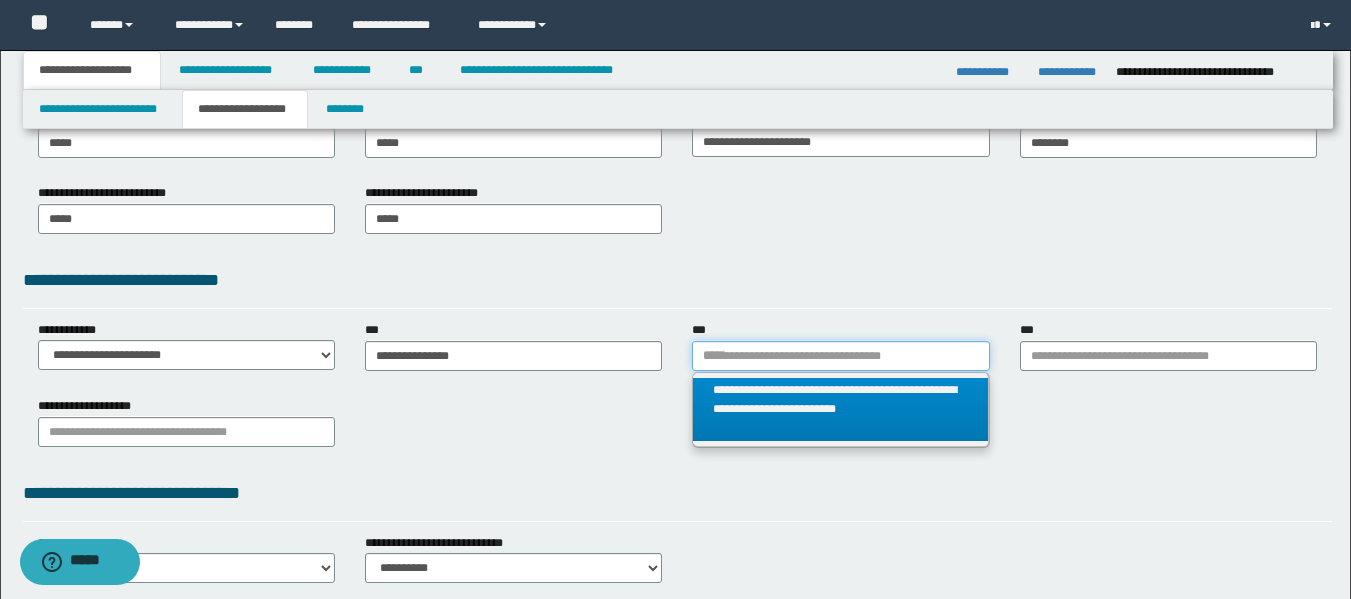 type 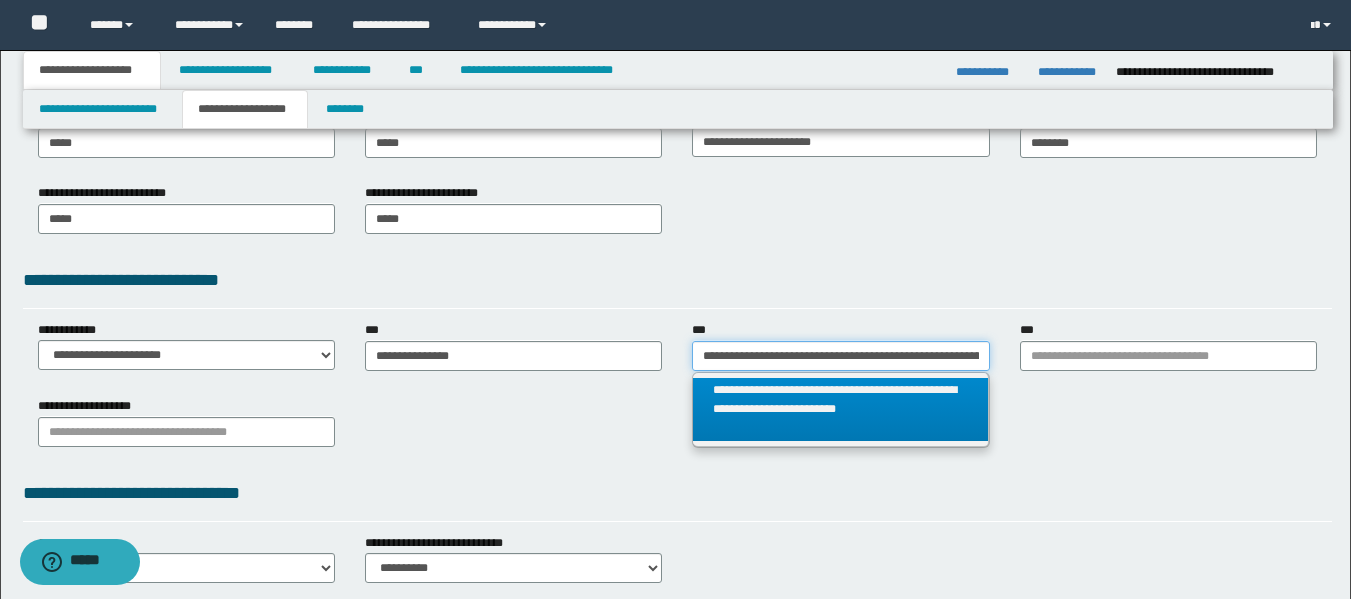 scroll, scrollTop: 0, scrollLeft: 217, axis: horizontal 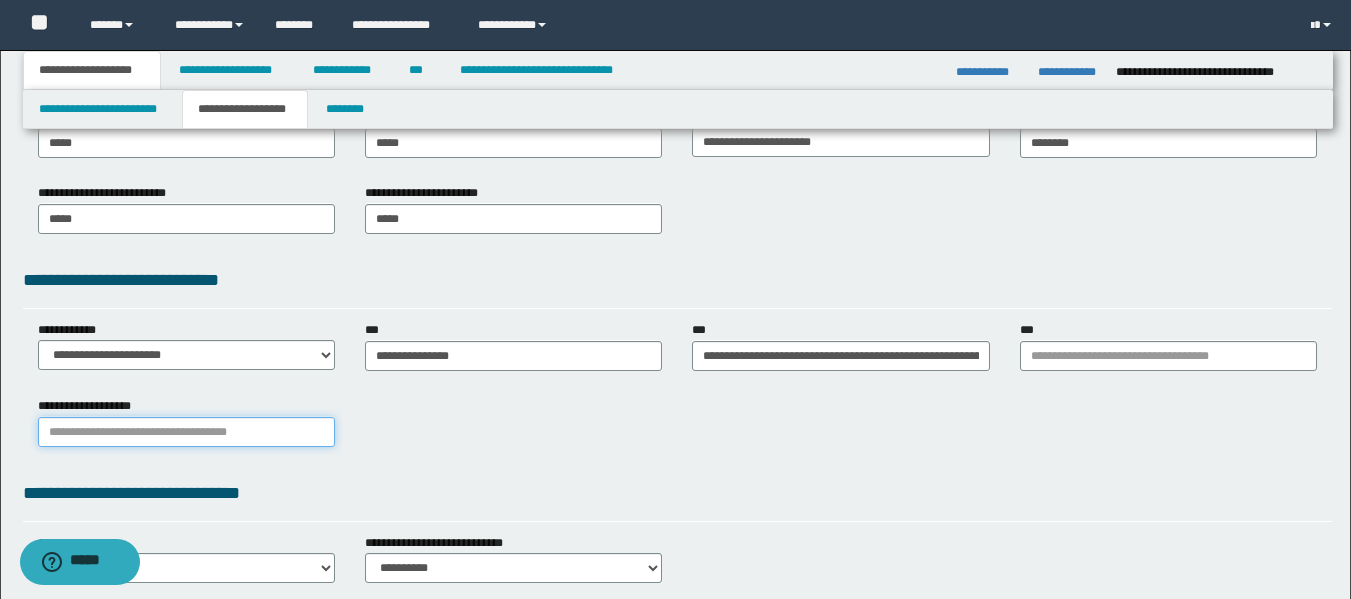 click on "**********" at bounding box center [186, 432] 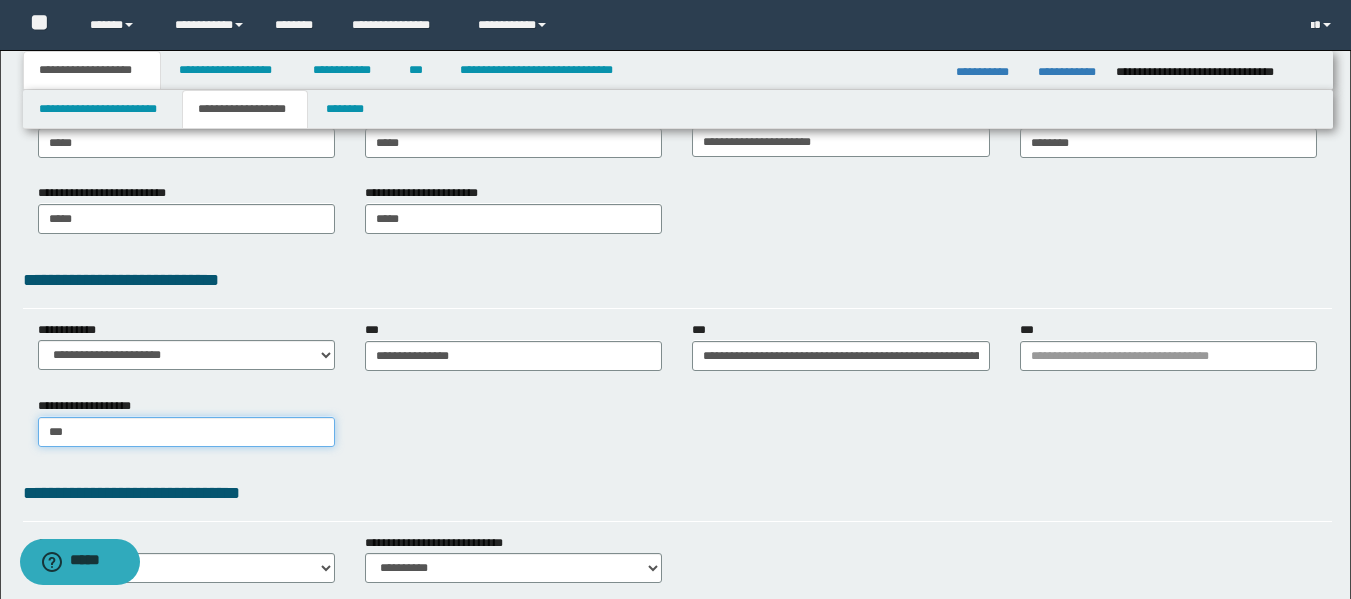 type on "****" 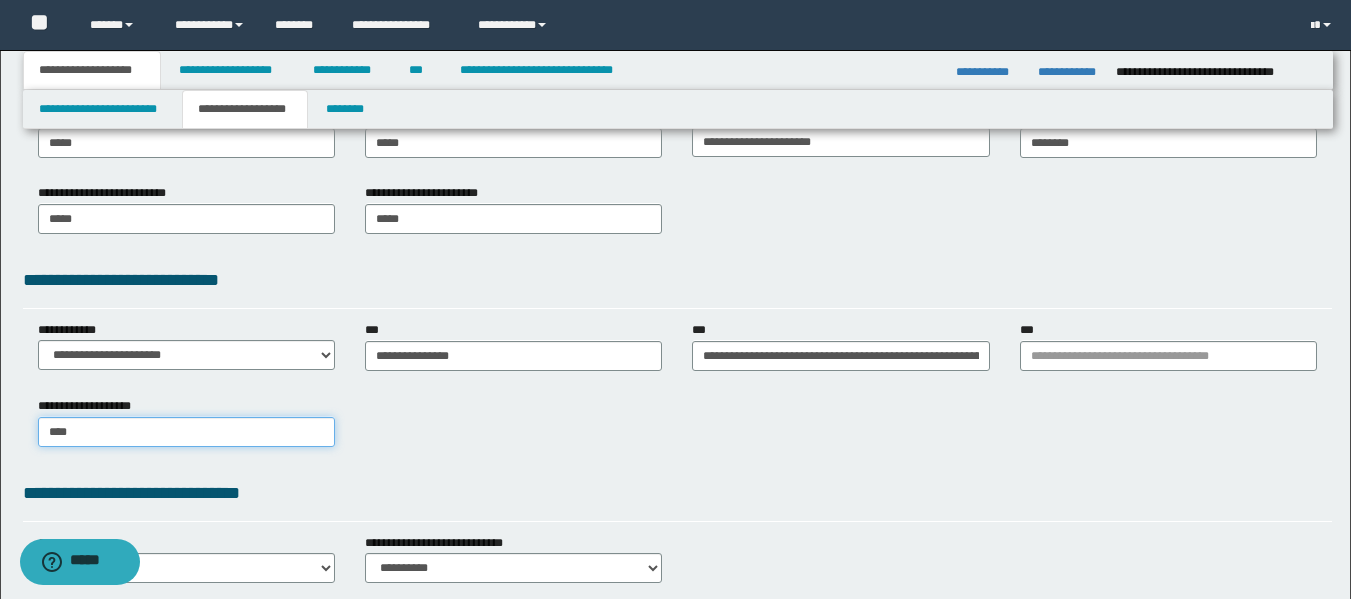 type on "****" 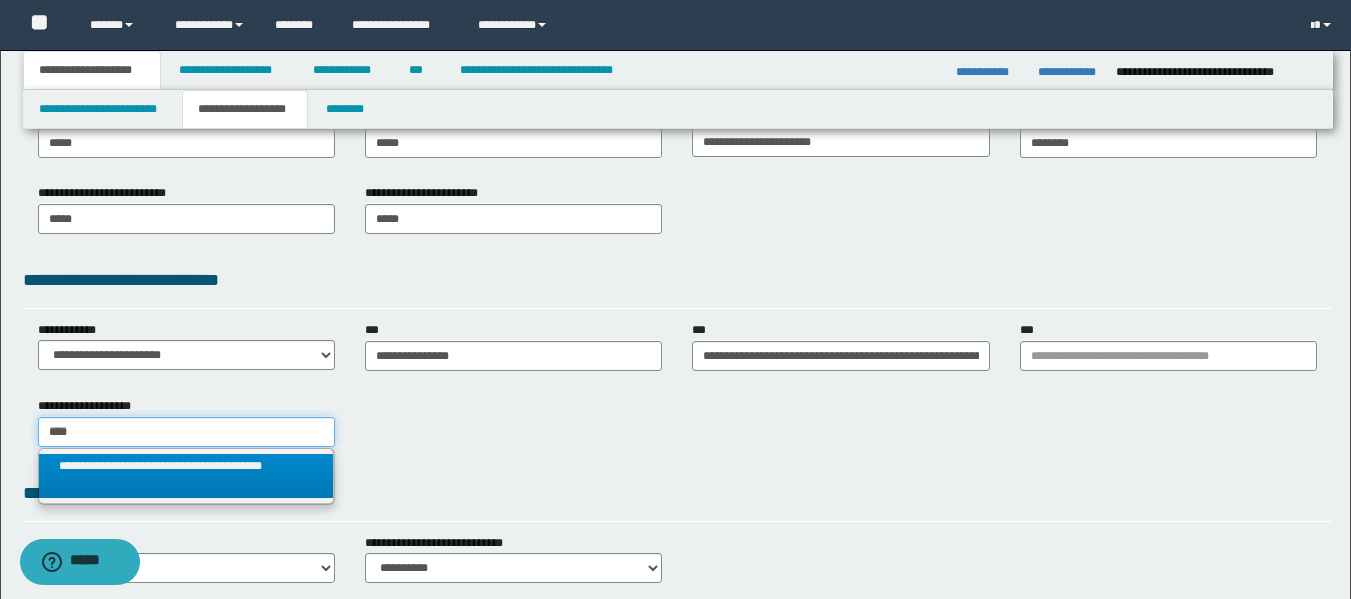 type on "****" 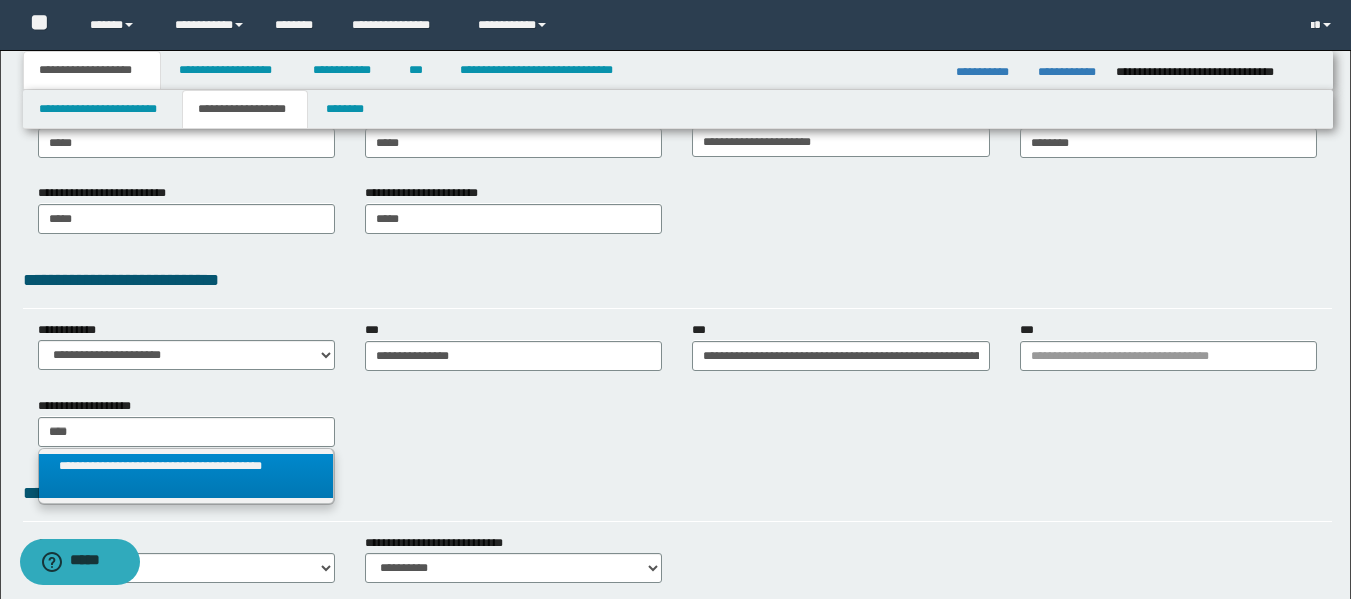 click on "**********" at bounding box center [186, 476] 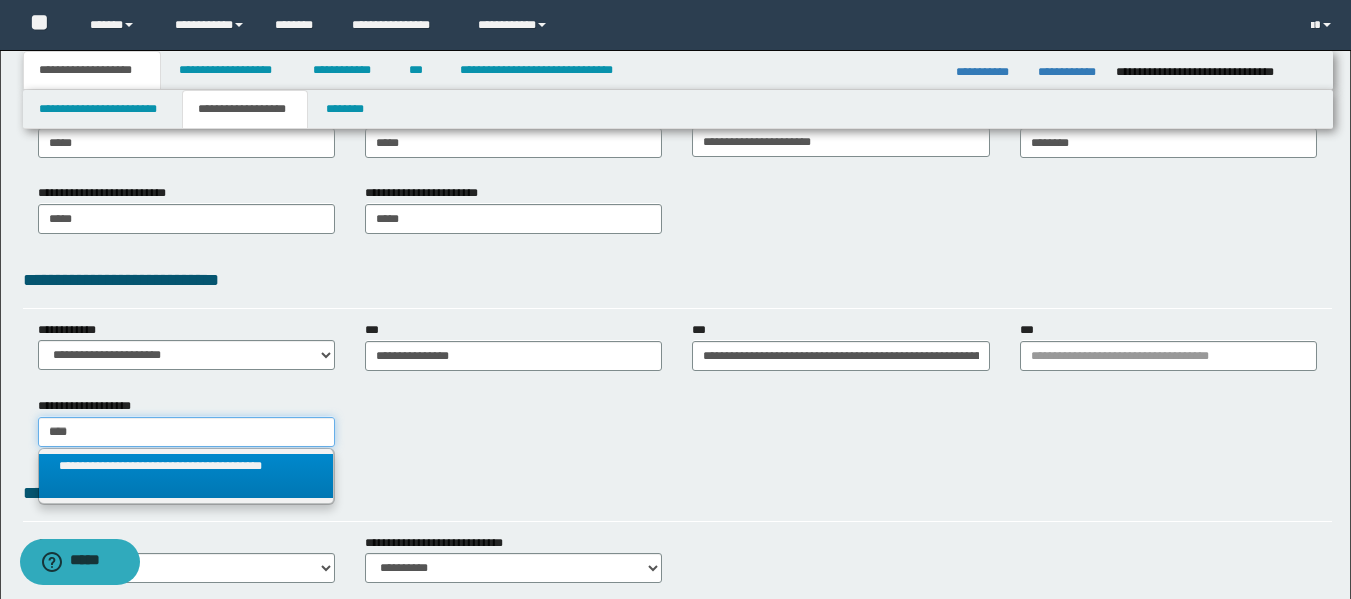 type 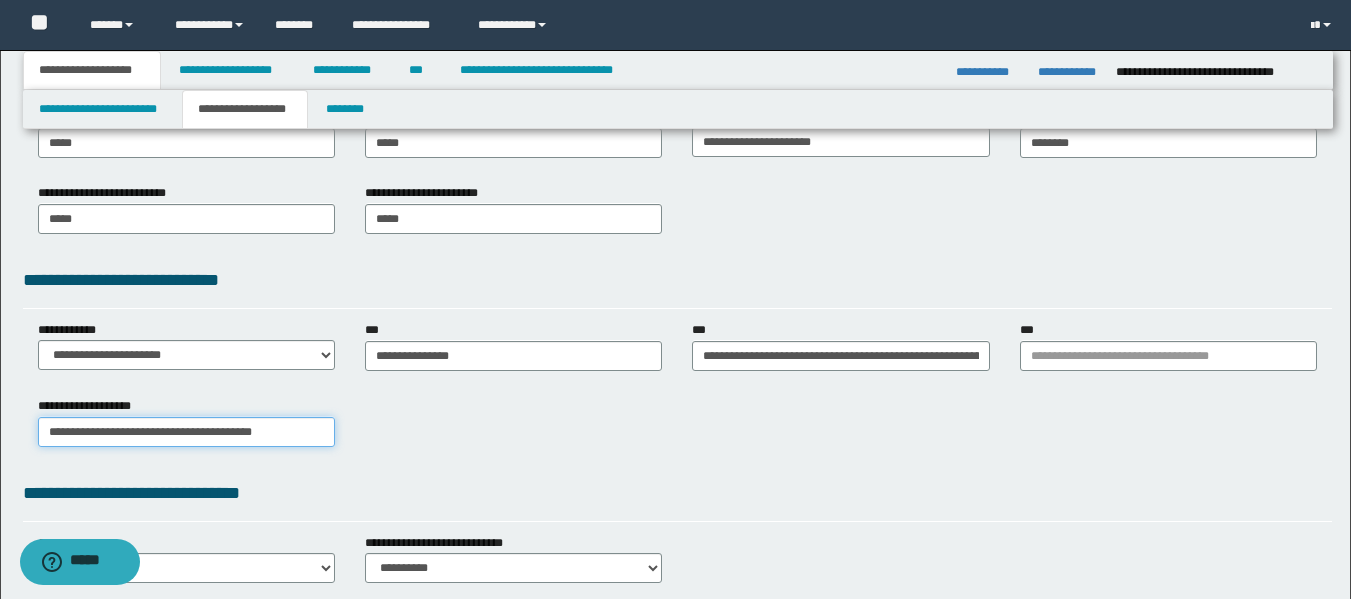scroll, scrollTop: 0, scrollLeft: 0, axis: both 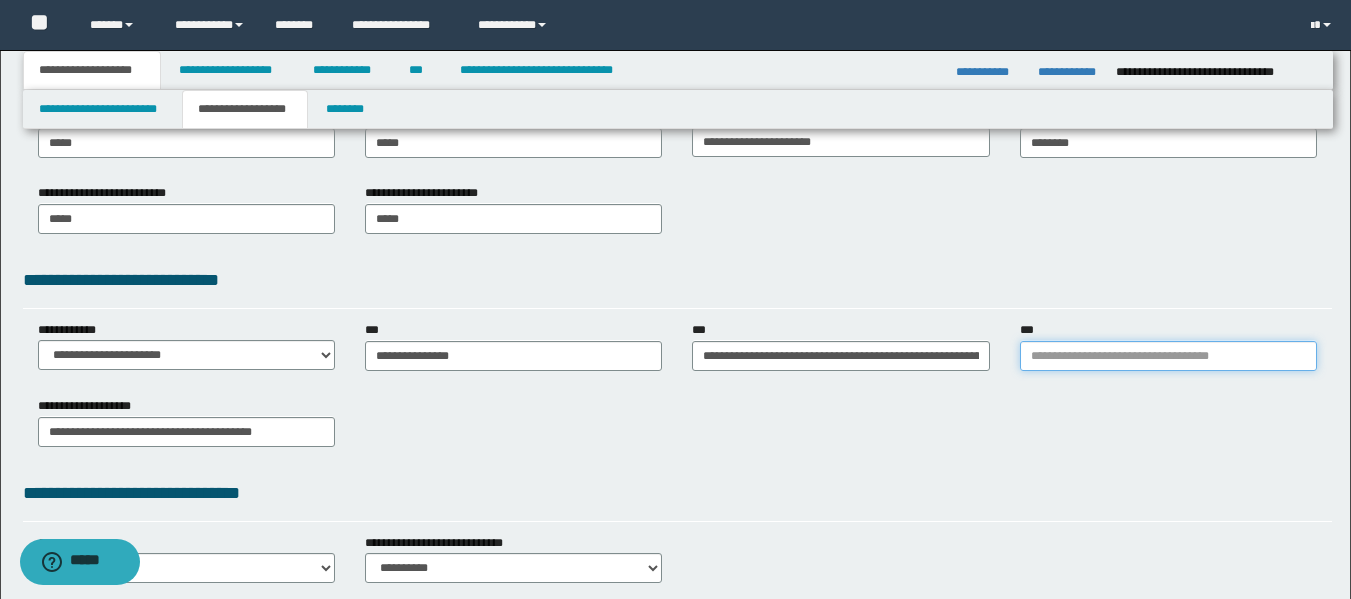 click on "***" at bounding box center (1168, 356) 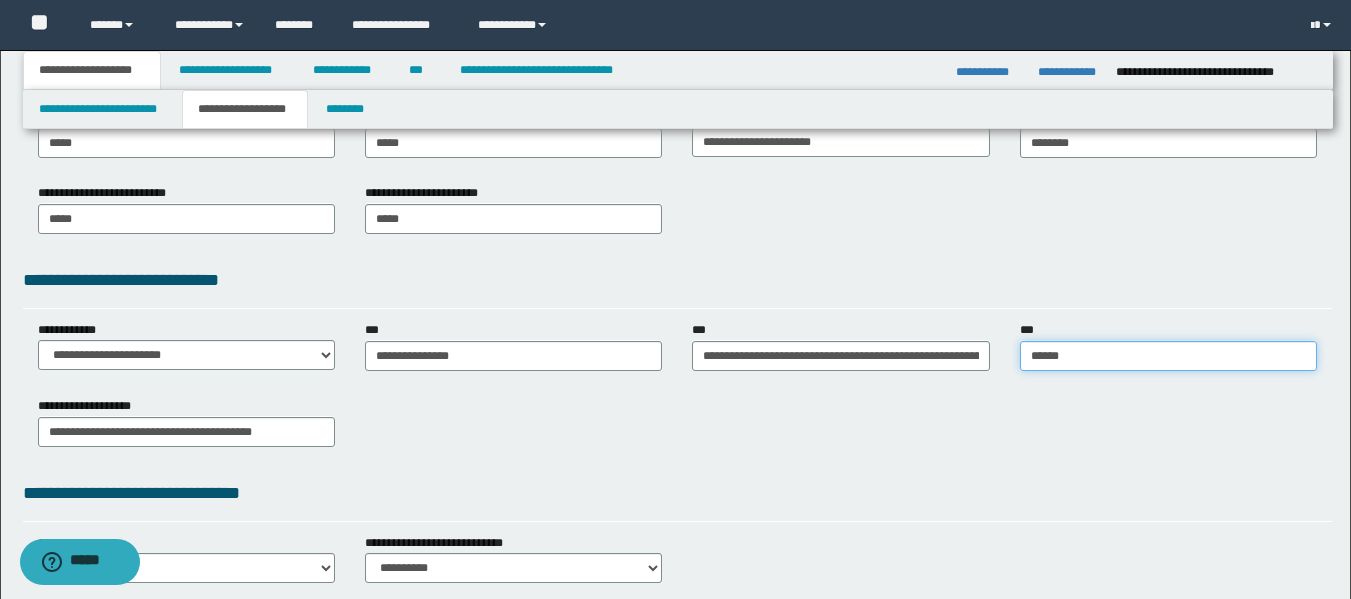 type on "*******" 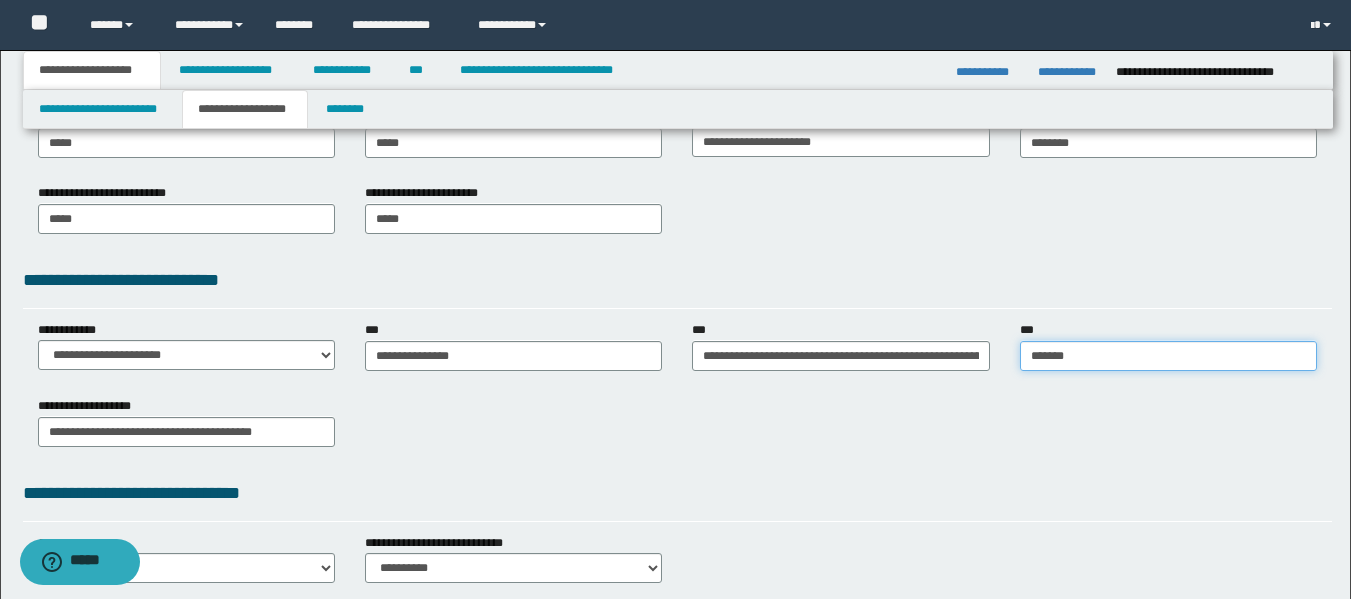 type on "*******" 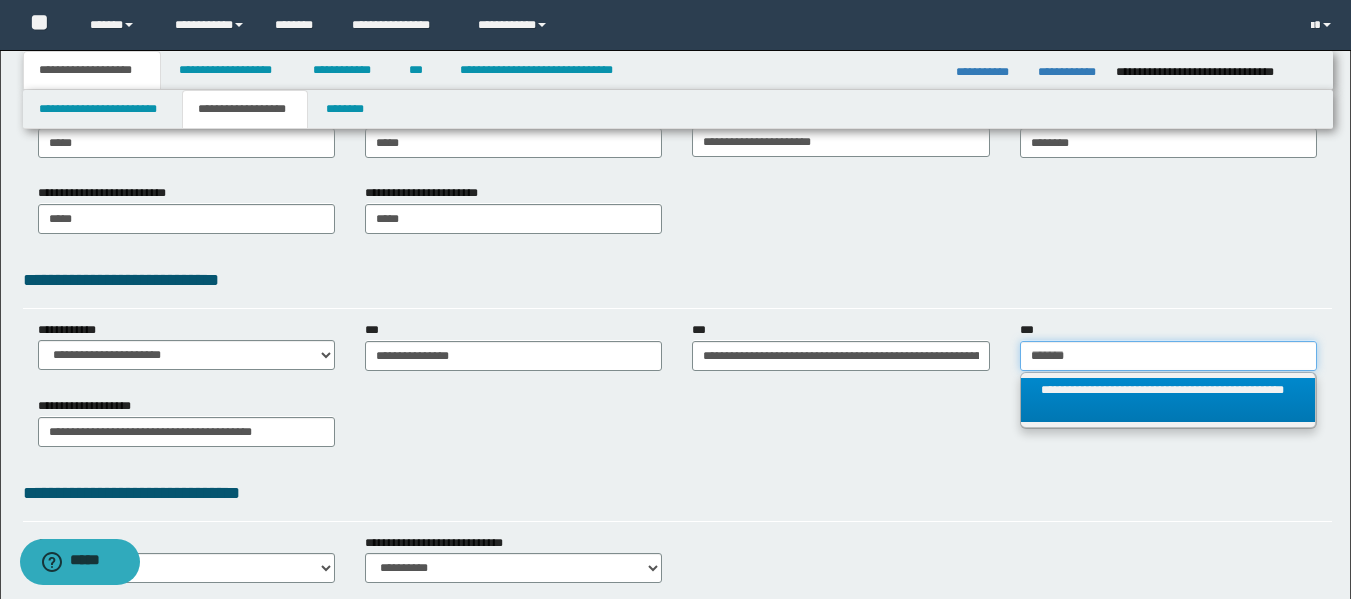 type on "*******" 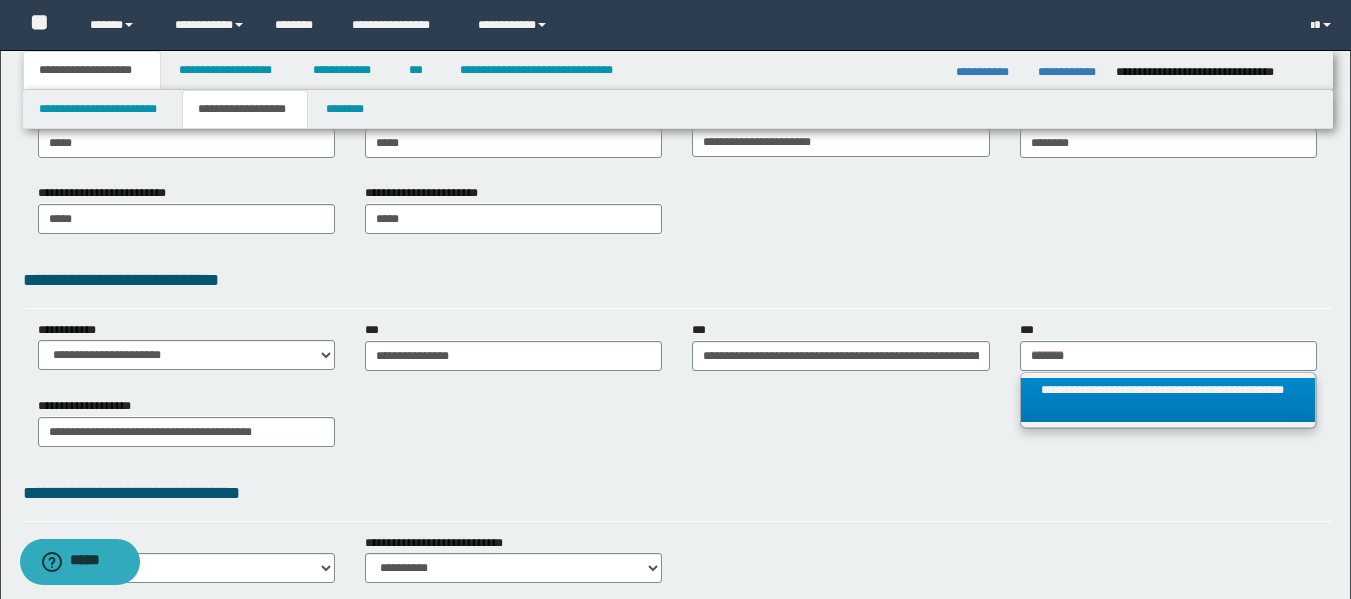 type 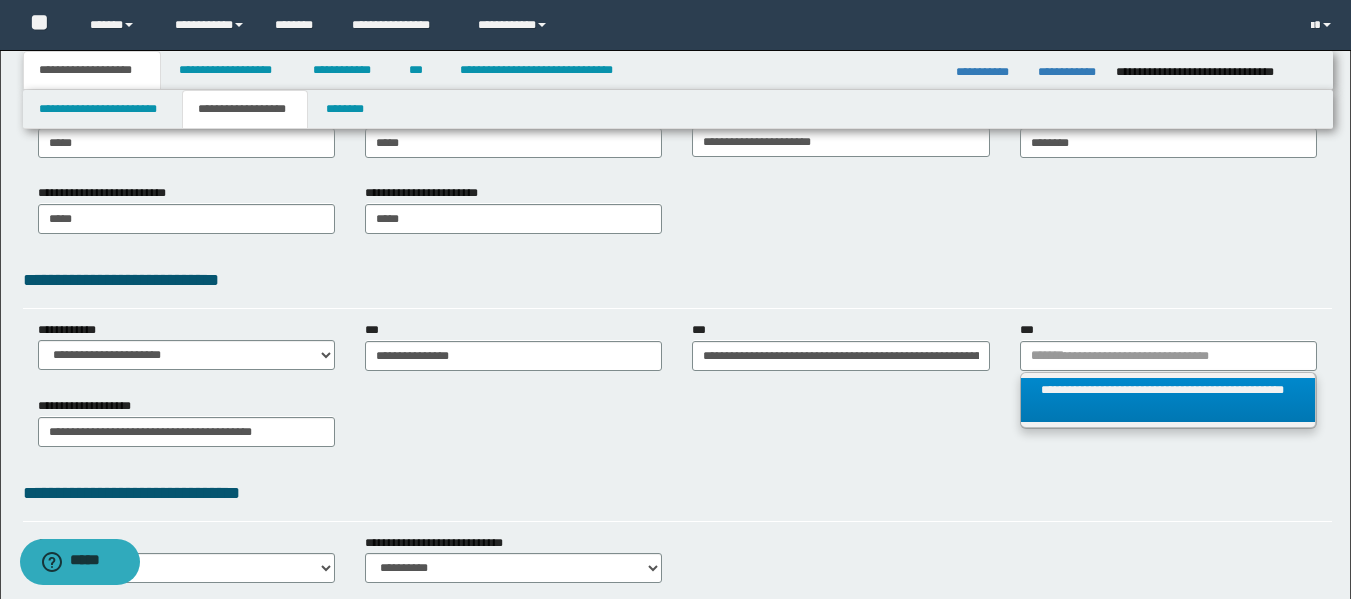 click on "**********" at bounding box center [1168, 400] 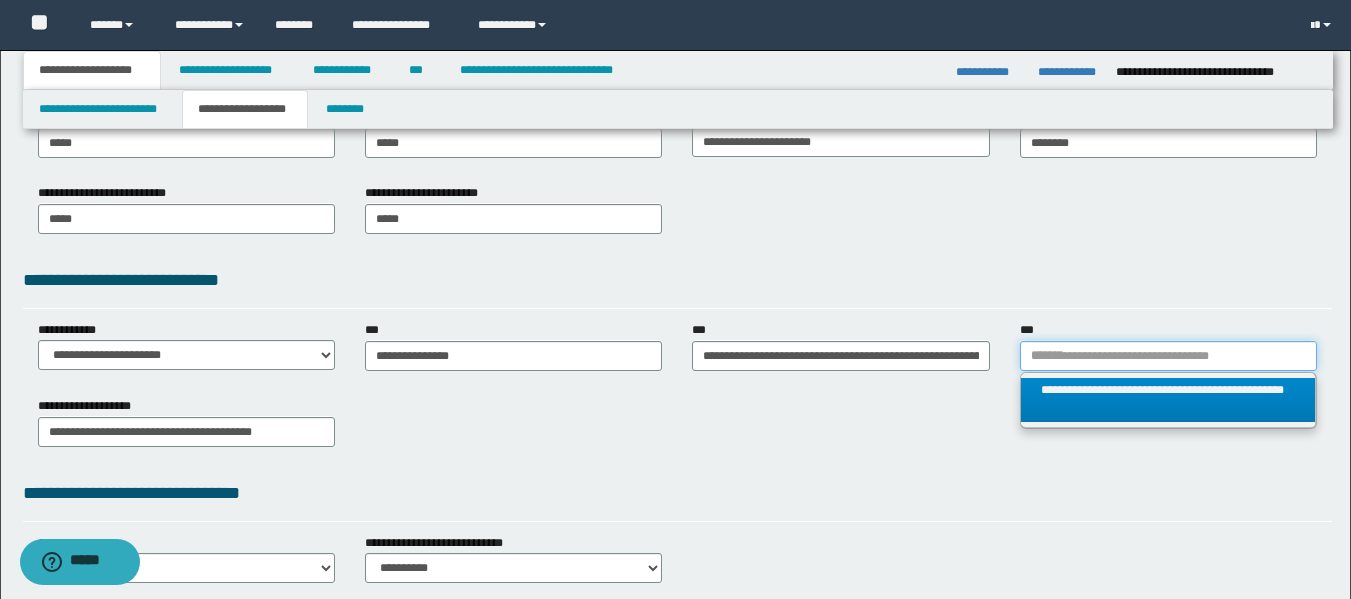 type 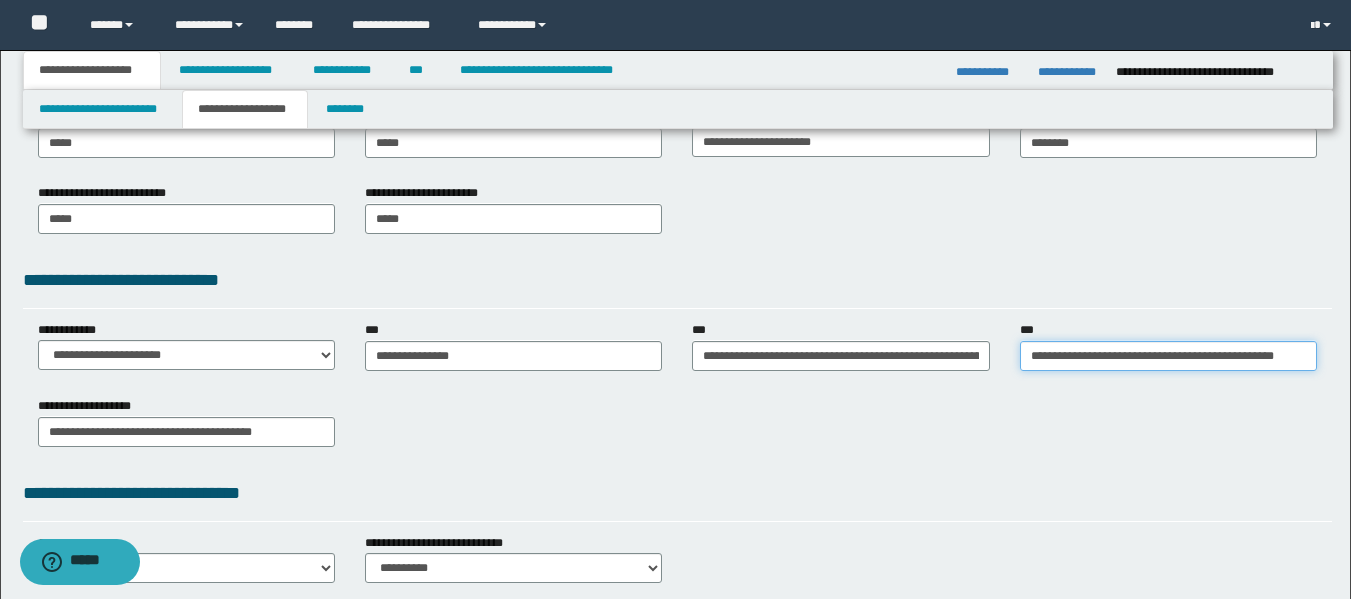 scroll, scrollTop: 0, scrollLeft: 43, axis: horizontal 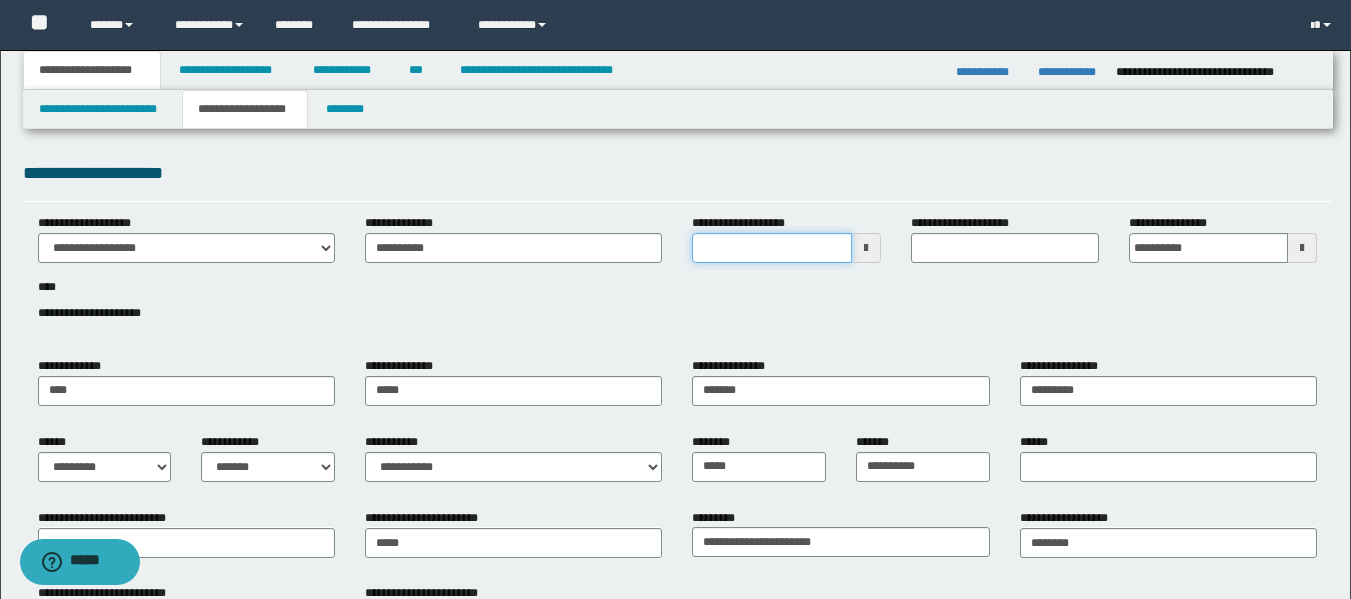 click on "**********" at bounding box center [771, 248] 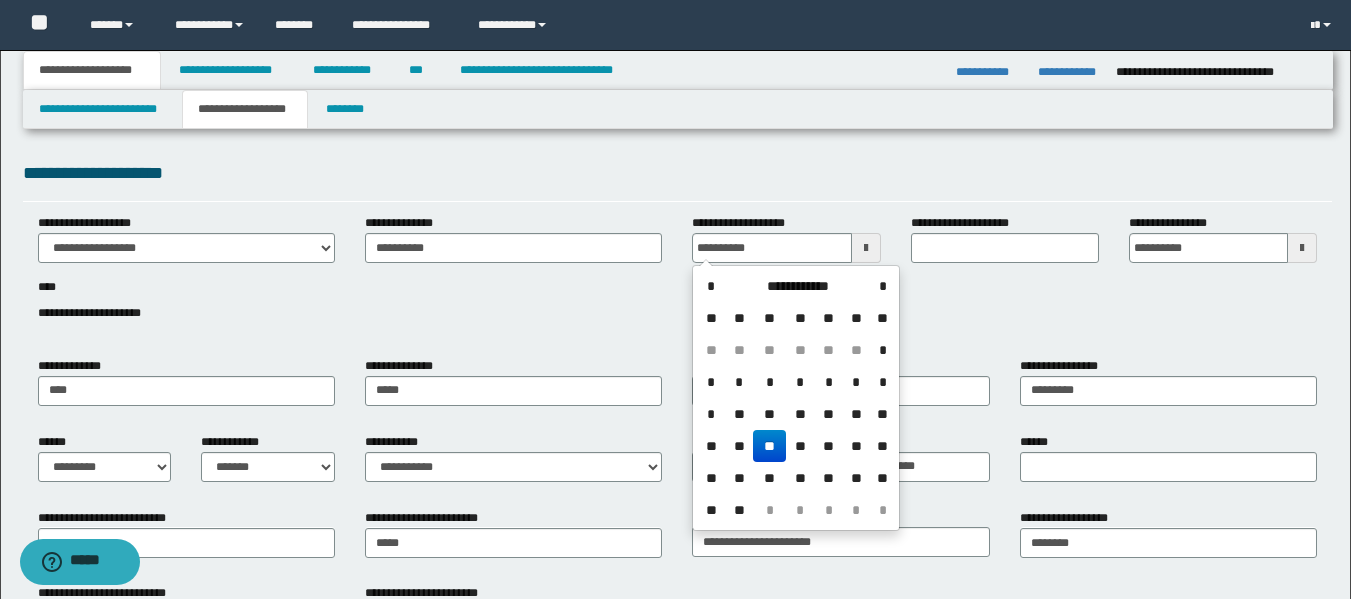 click on "**" at bounding box center [769, 446] 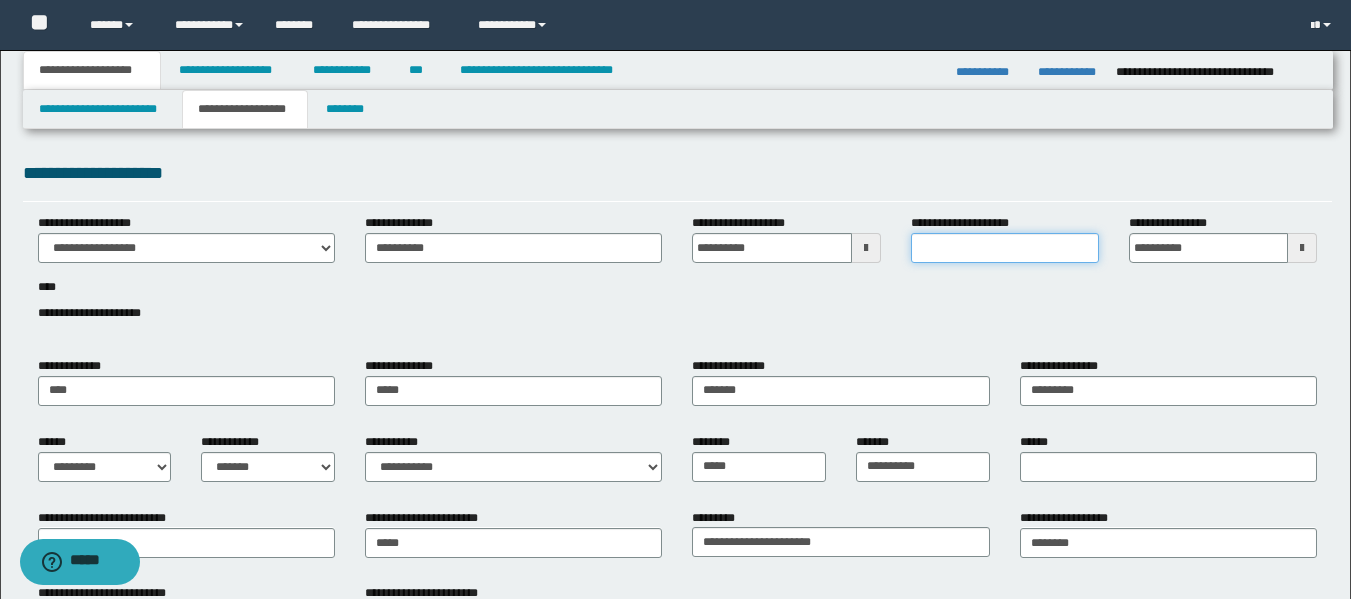 click on "**********" at bounding box center [1005, 248] 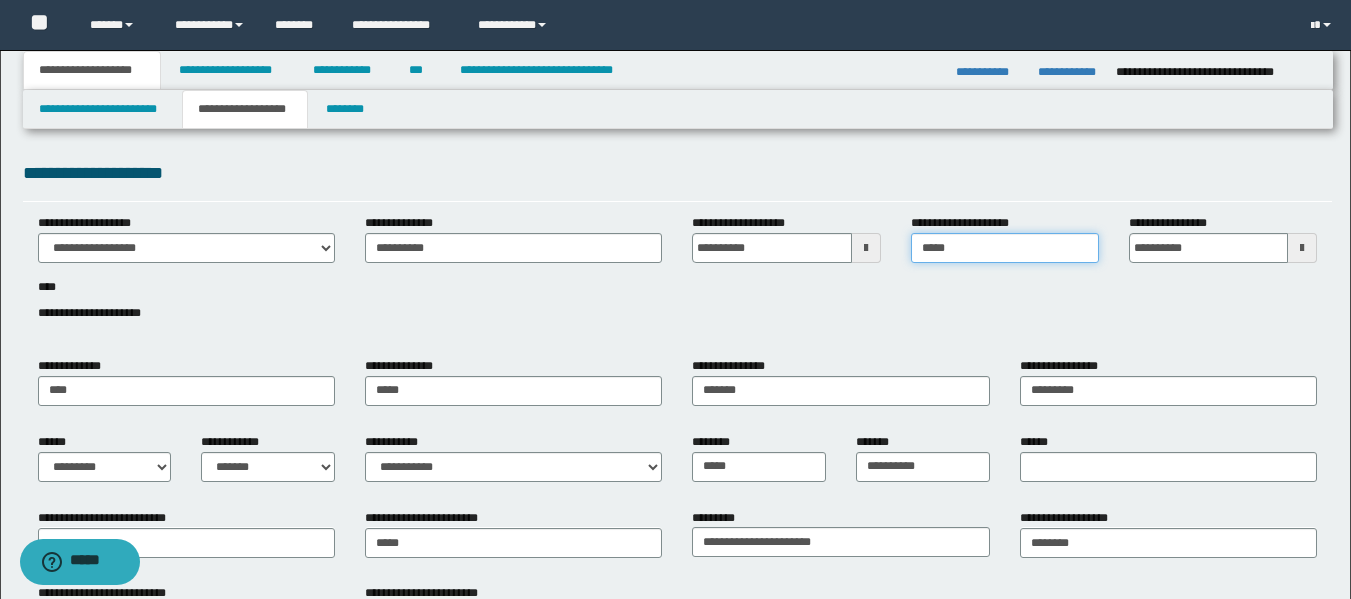 type on "**********" 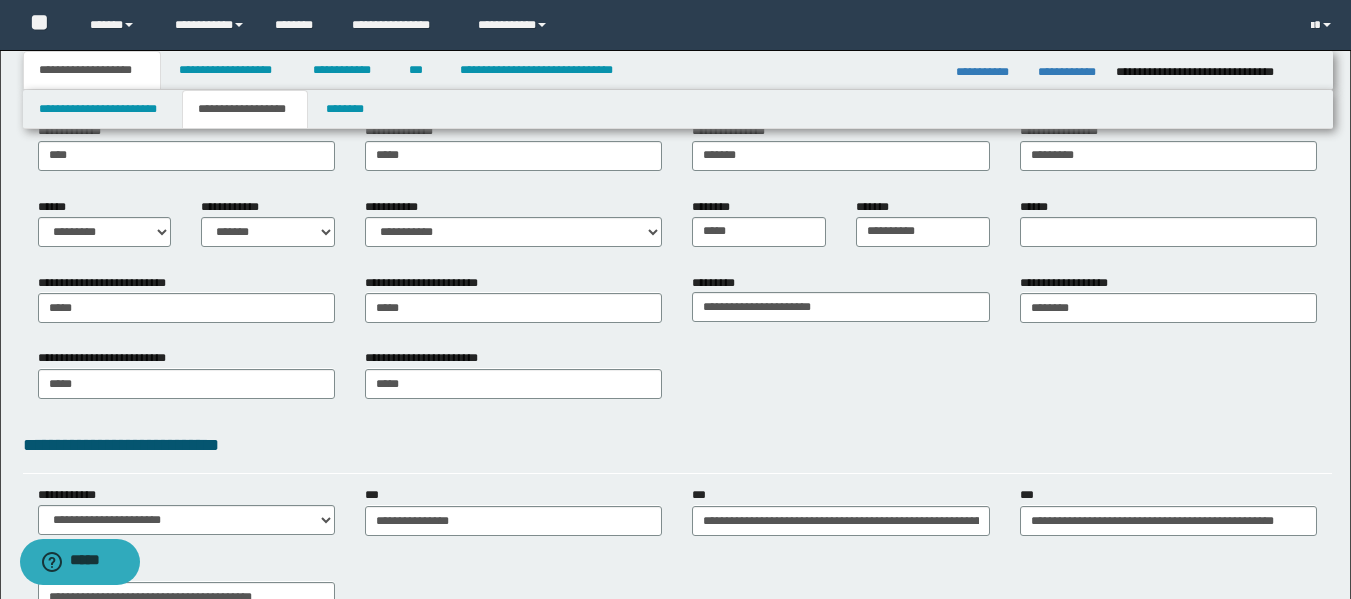scroll, scrollTop: 208, scrollLeft: 0, axis: vertical 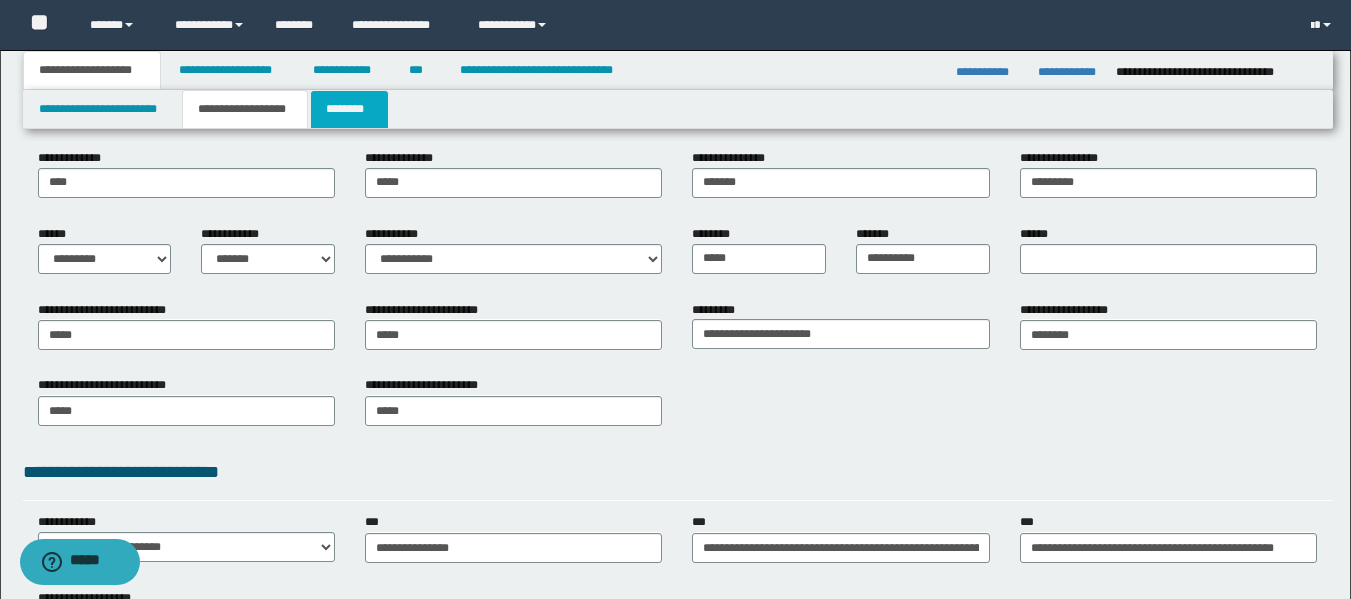 click on "********" at bounding box center [349, 109] 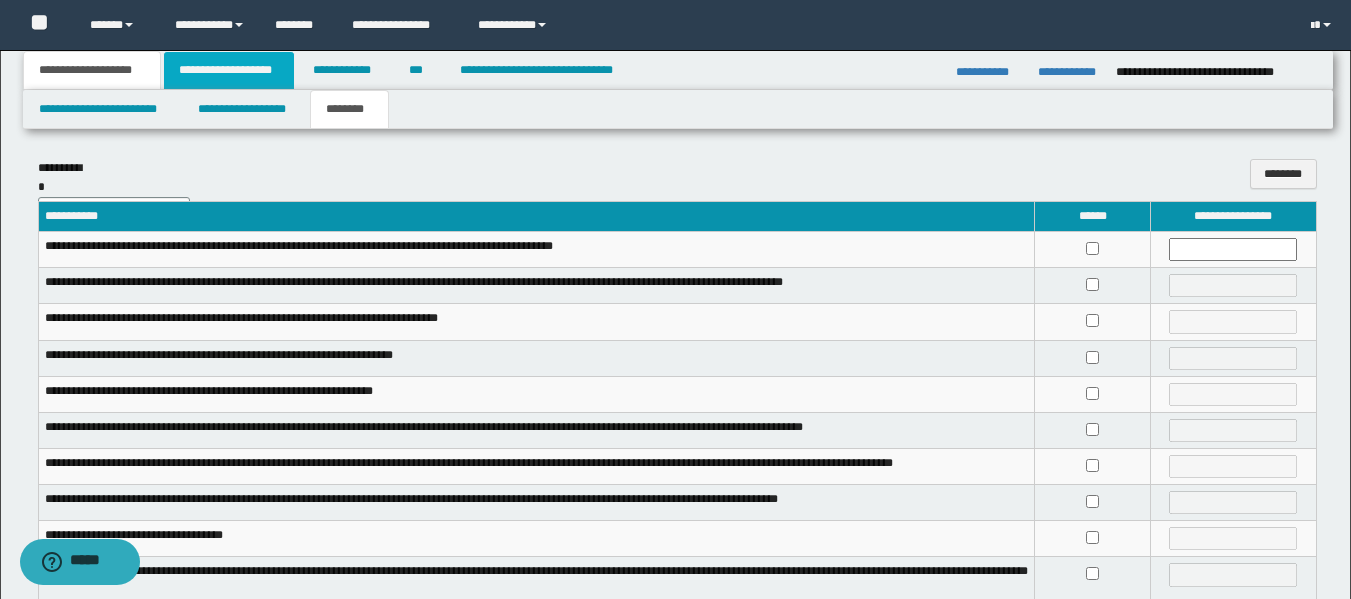click on "**********" at bounding box center [229, 70] 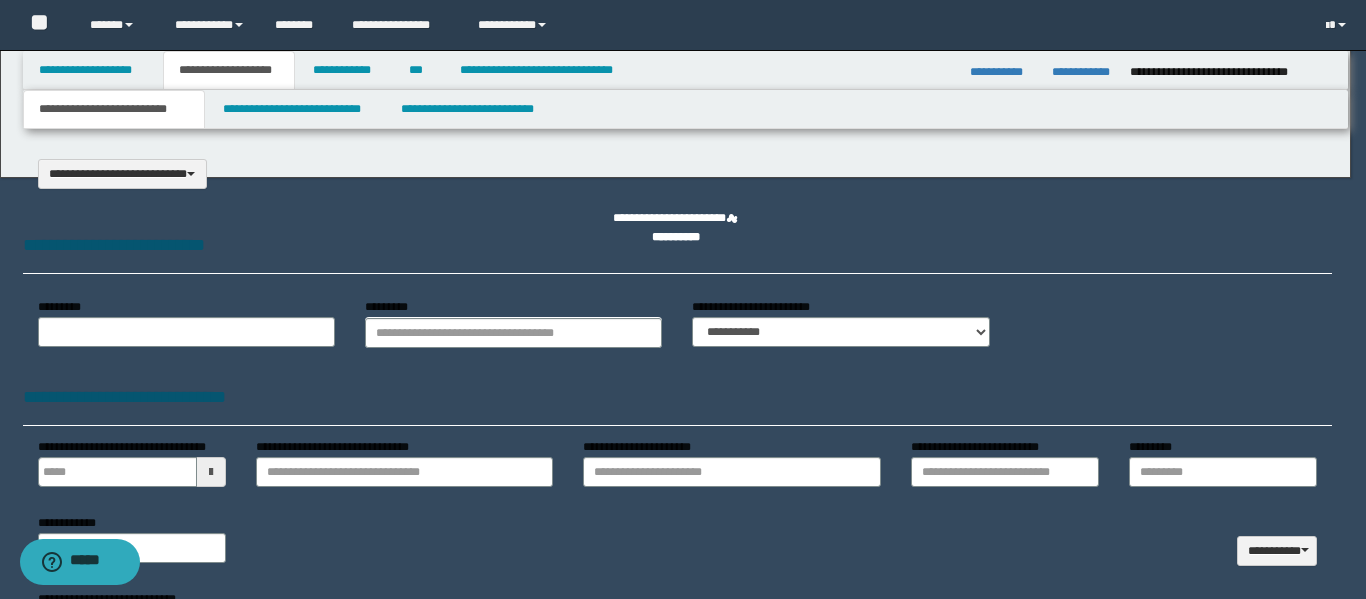 type on "*********" 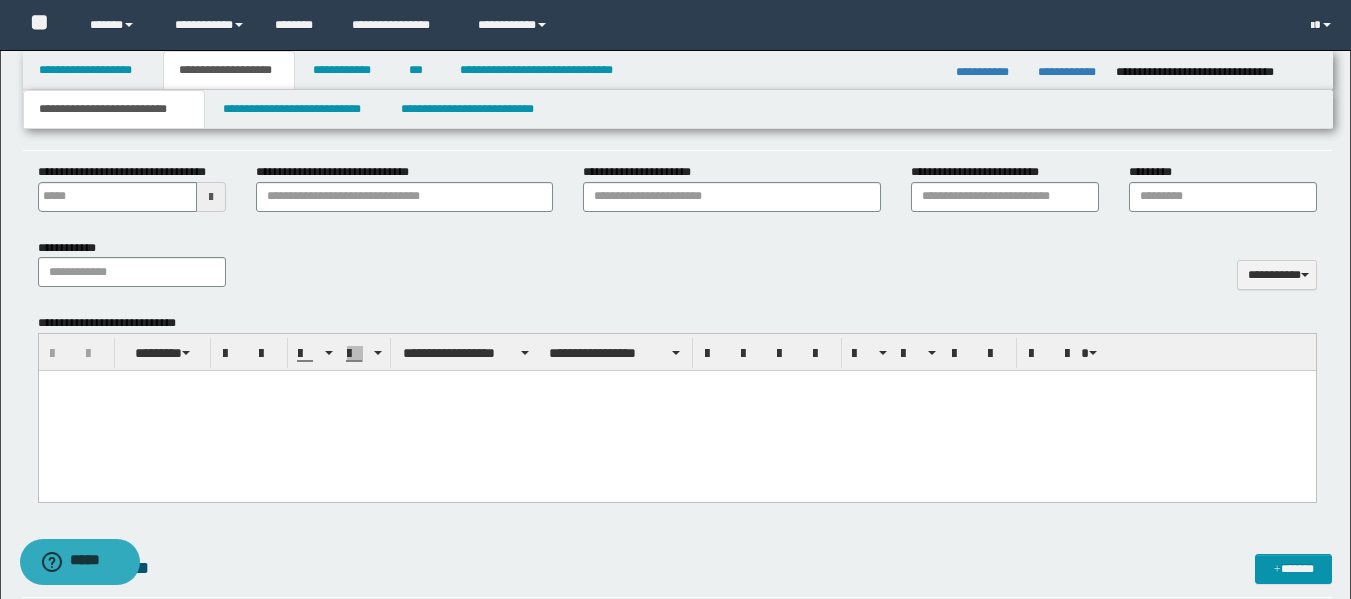 scroll, scrollTop: 900, scrollLeft: 0, axis: vertical 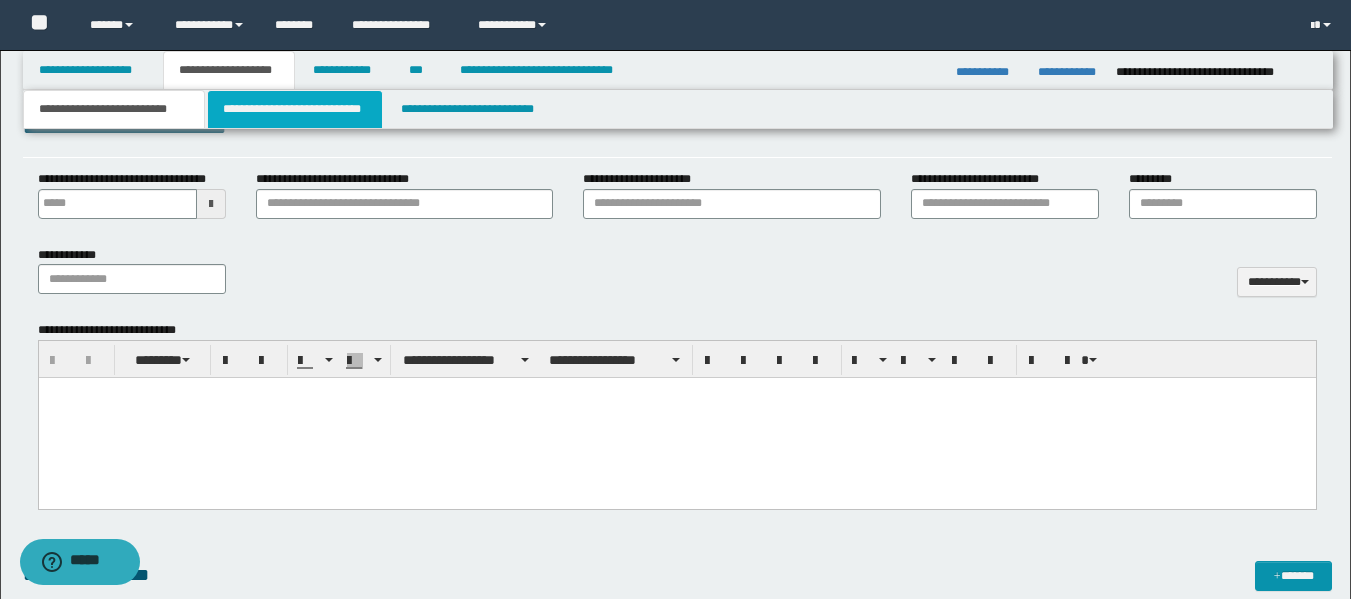 click on "**********" at bounding box center [295, 109] 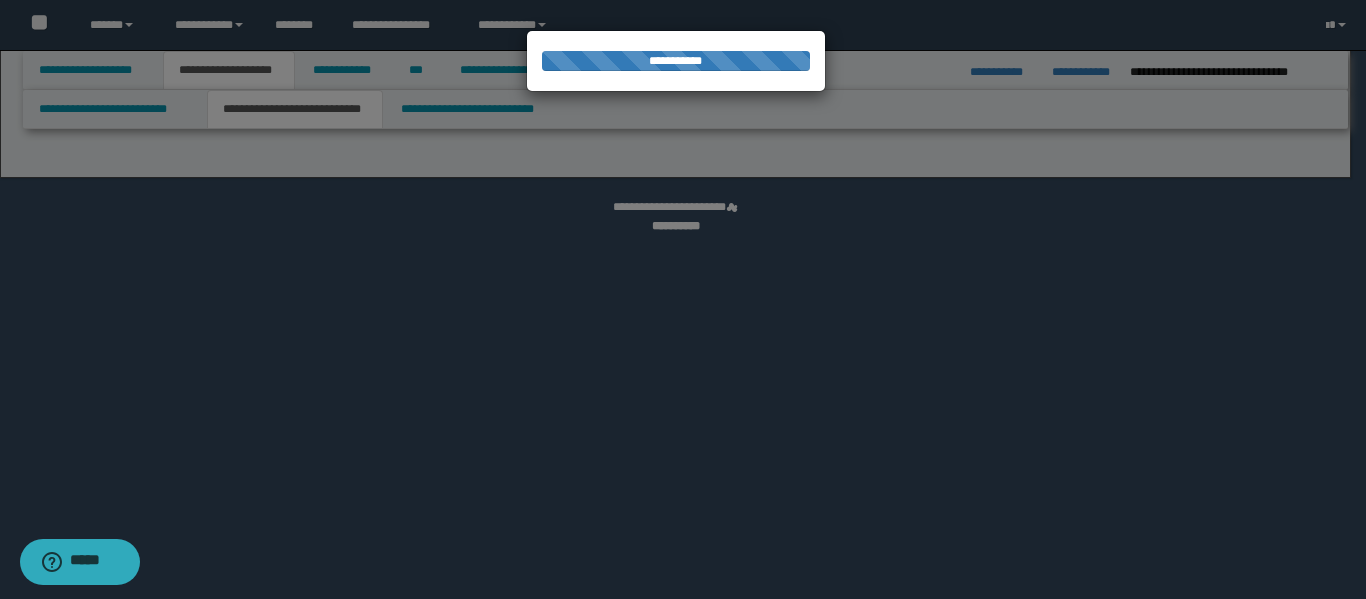 select on "*" 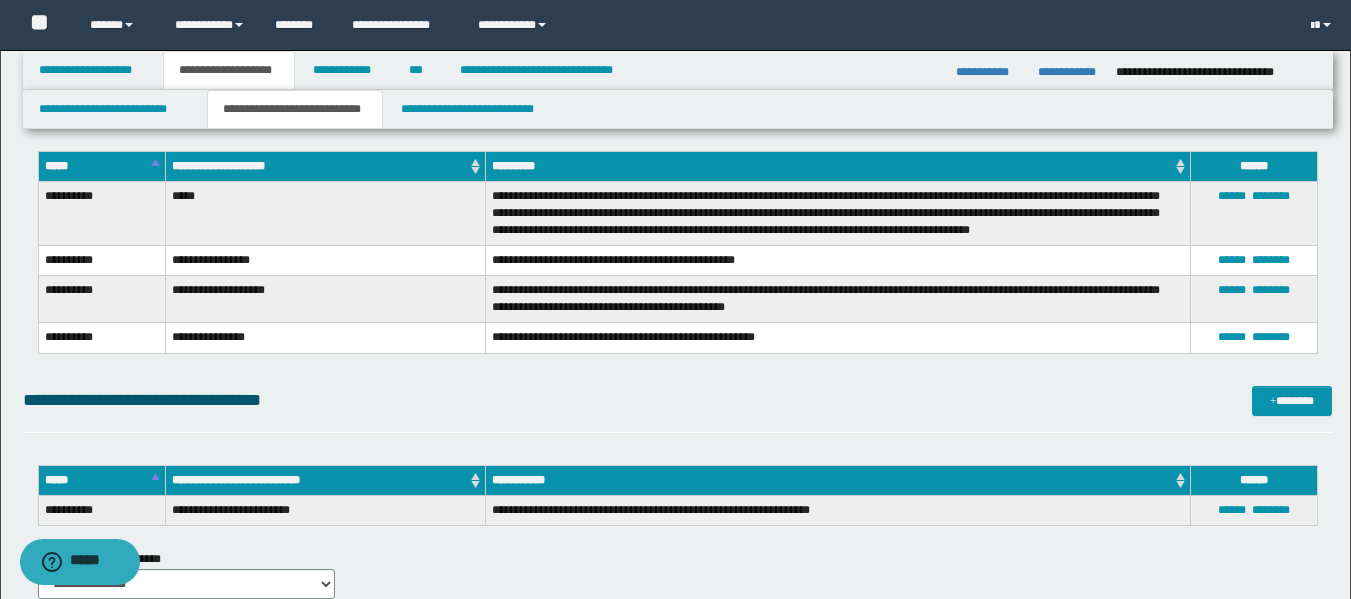 scroll, scrollTop: 793, scrollLeft: 0, axis: vertical 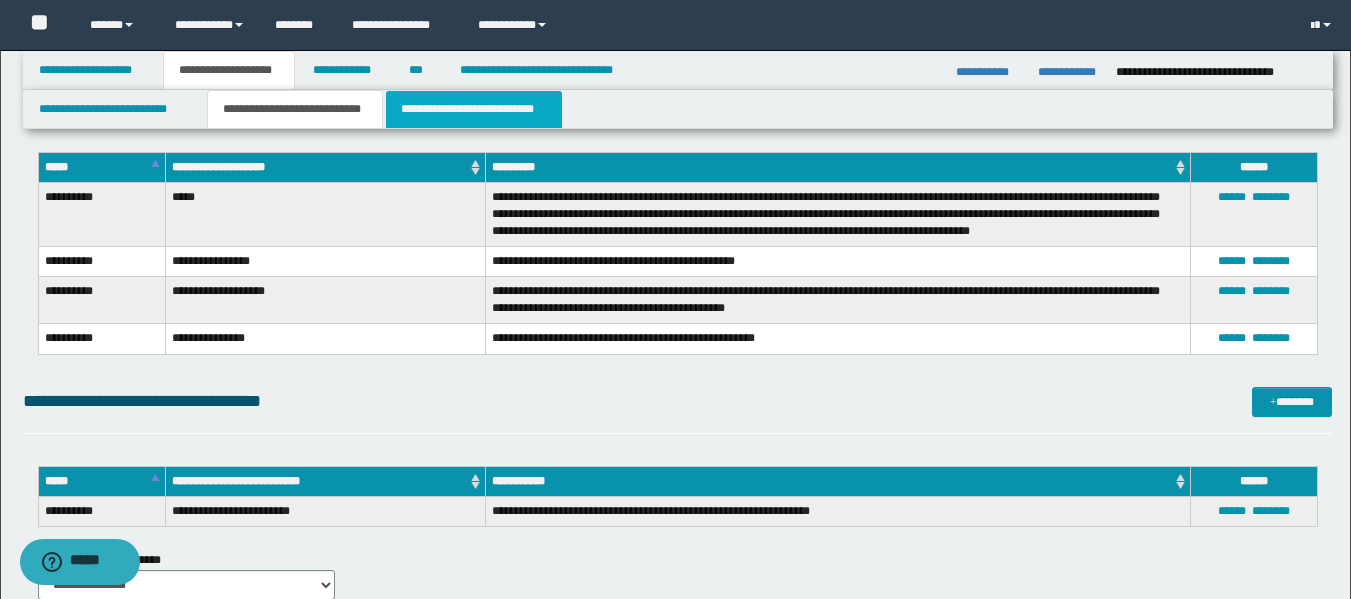 click on "**********" at bounding box center [474, 109] 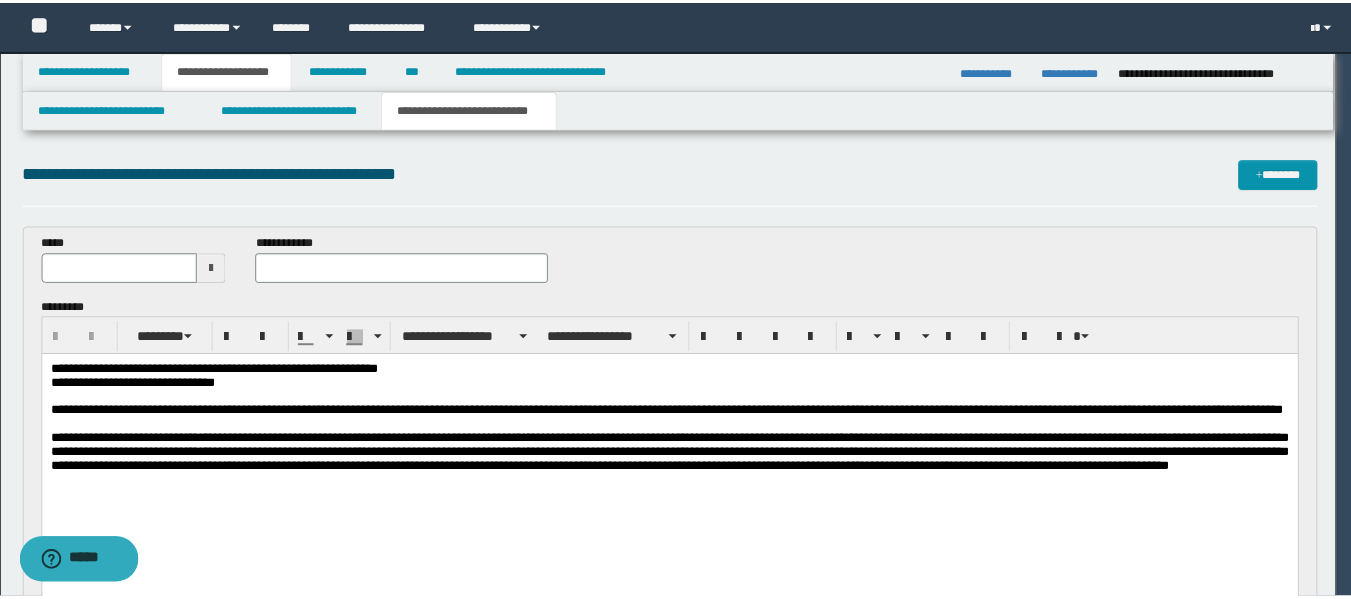 scroll, scrollTop: 0, scrollLeft: 0, axis: both 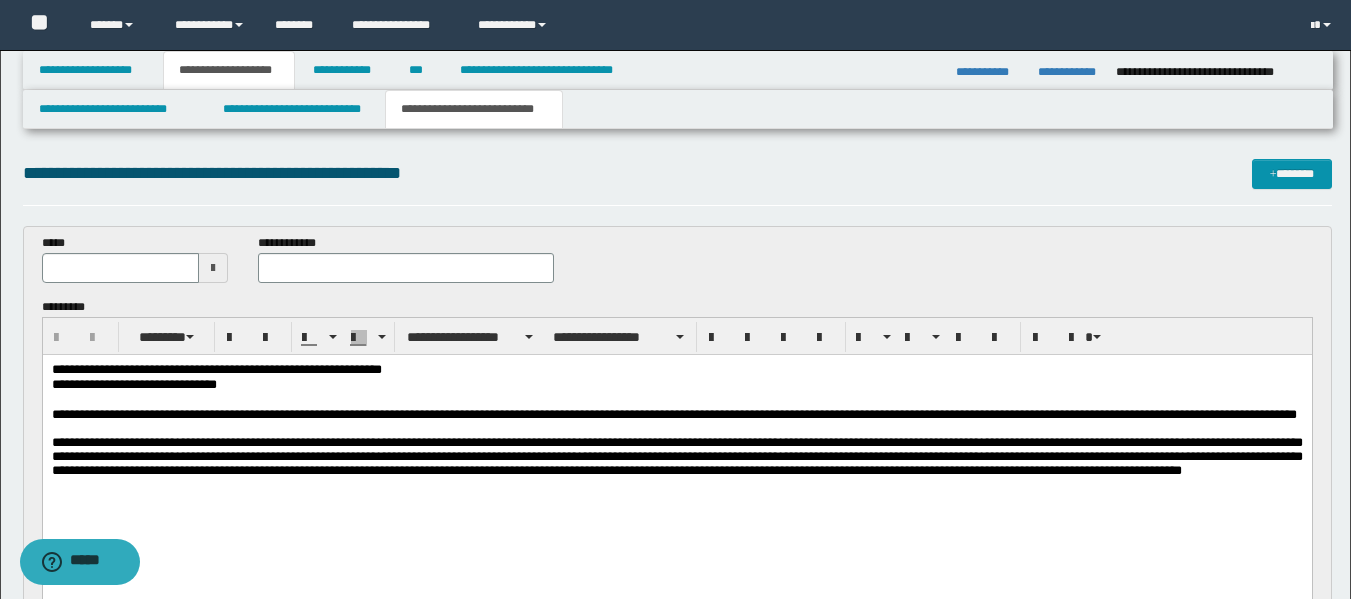 type 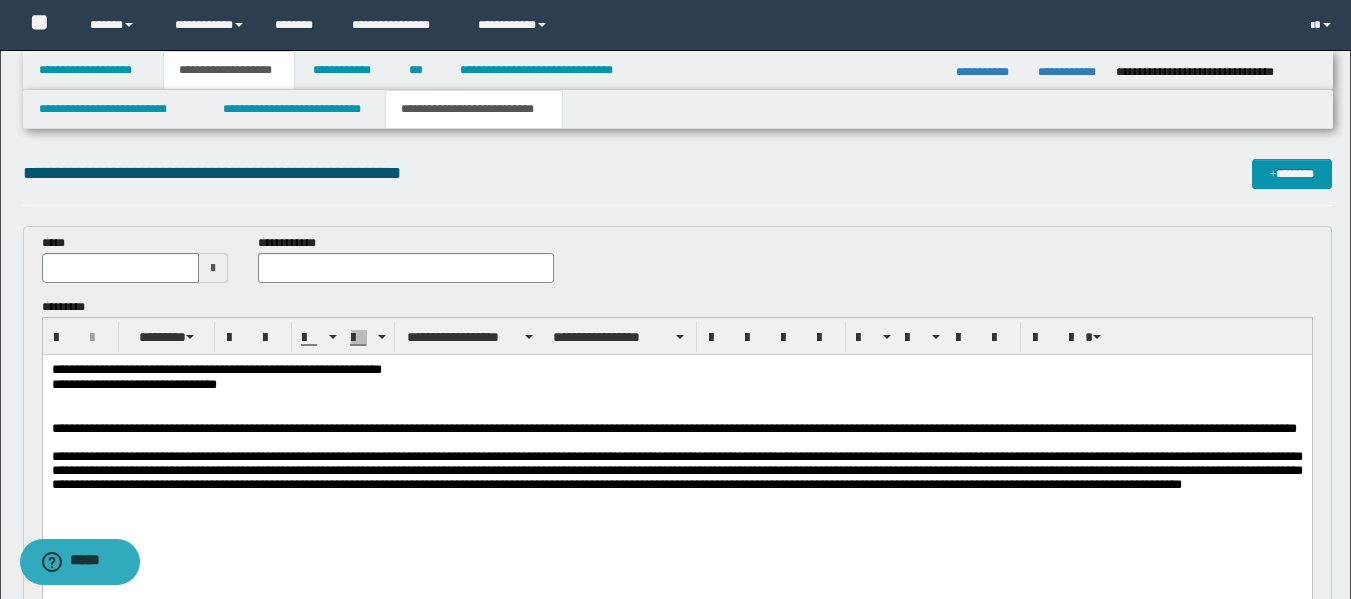 type 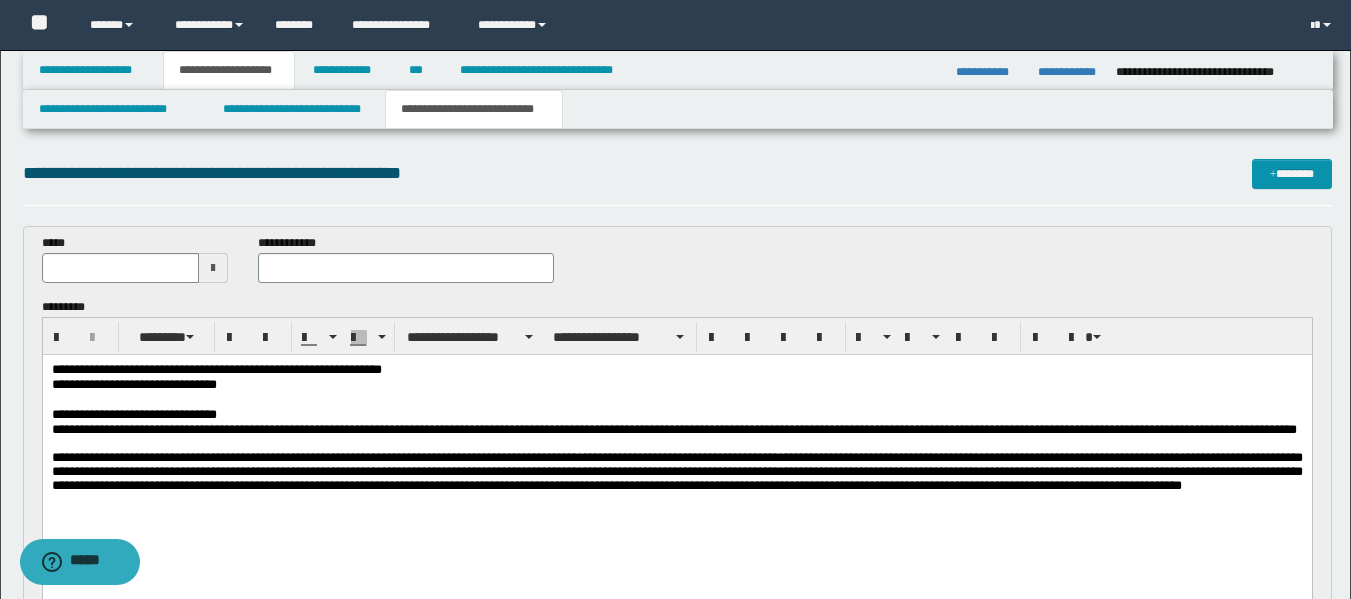 click on "**********" at bounding box center [676, 415] 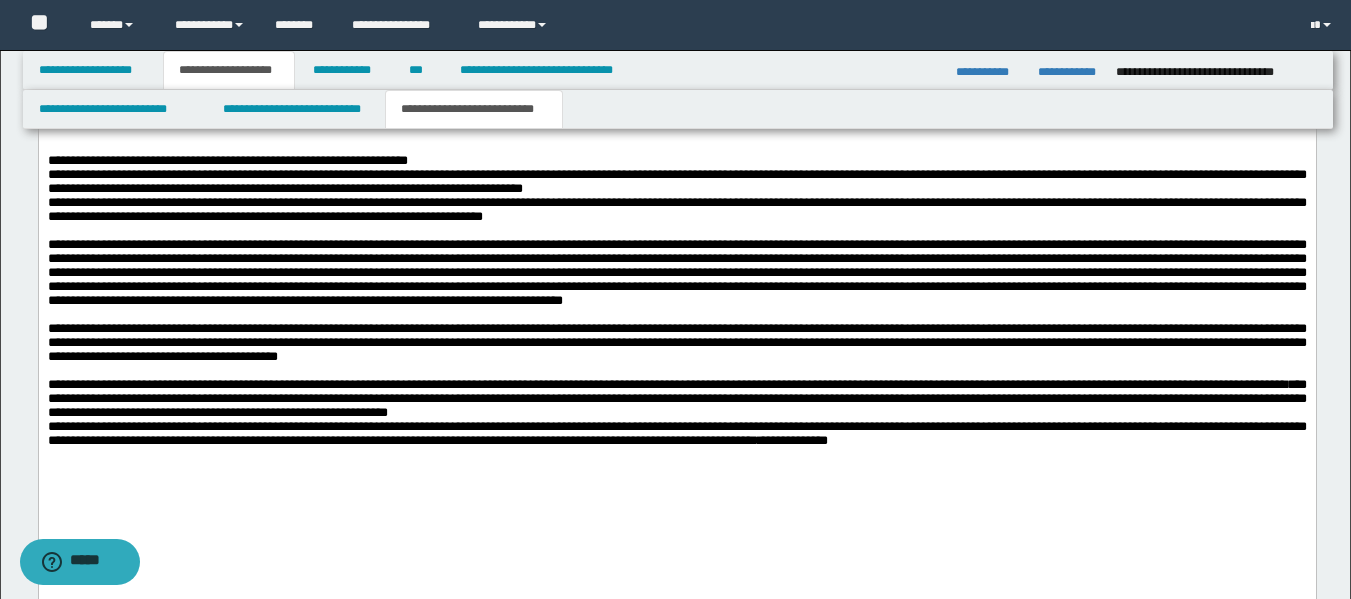 scroll, scrollTop: 900, scrollLeft: 0, axis: vertical 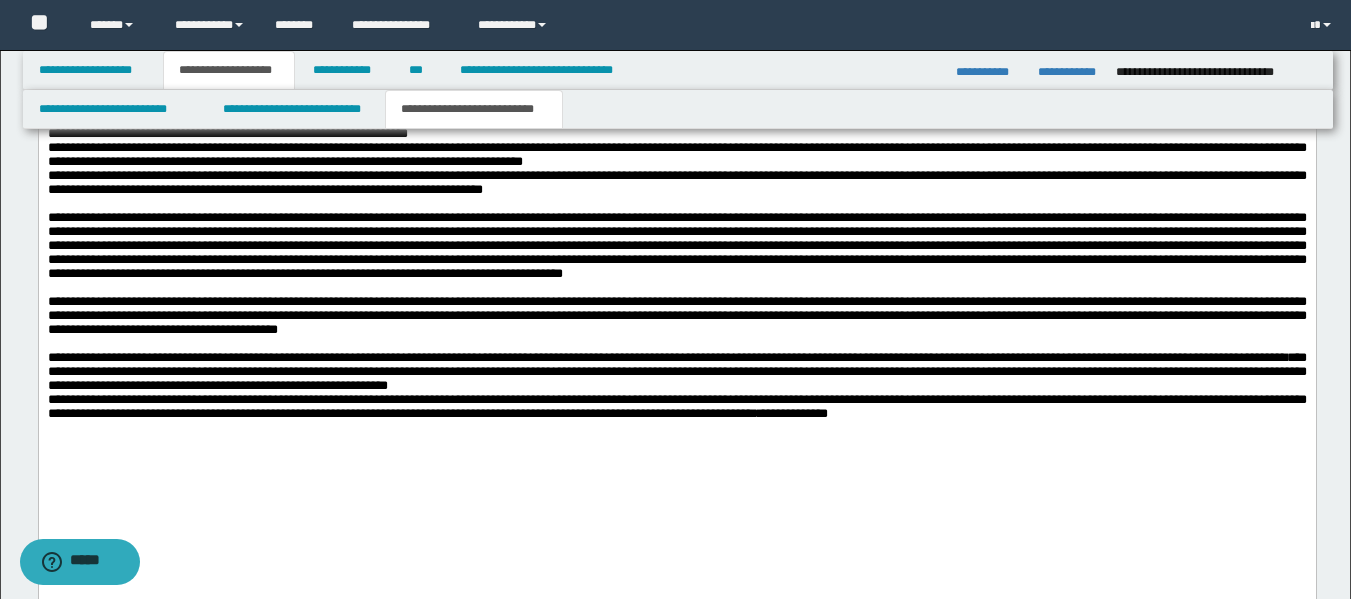 click on "**********" at bounding box center [676, 371] 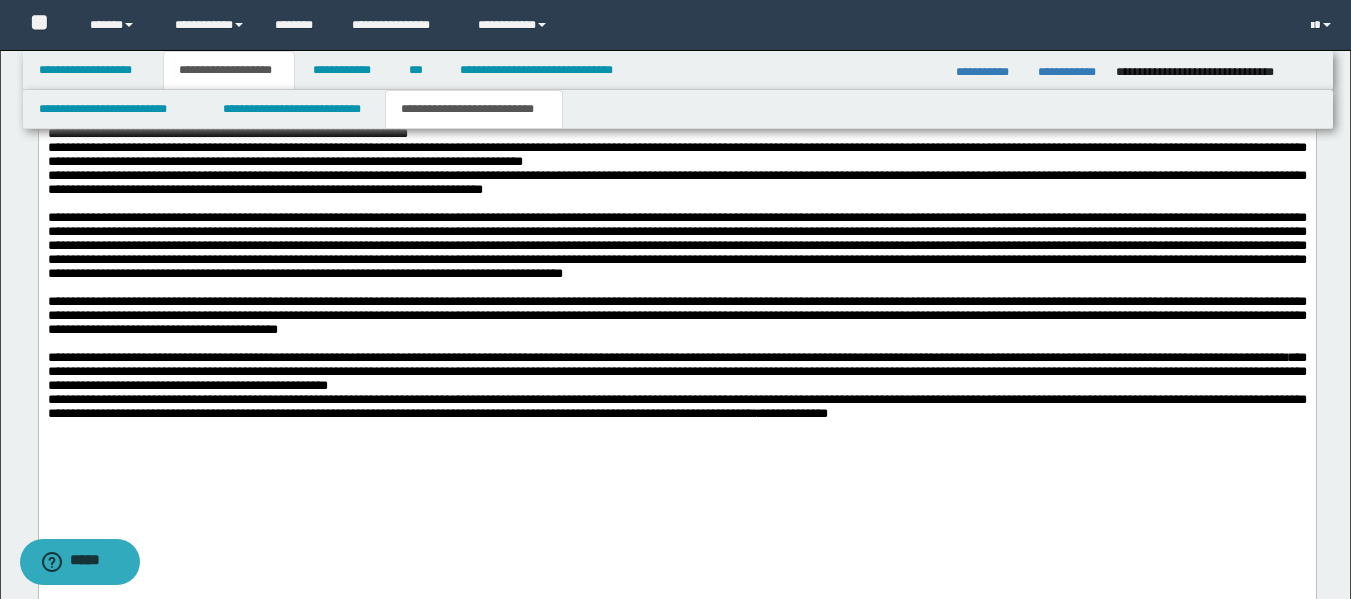 click on "**********" at bounding box center [676, 371] 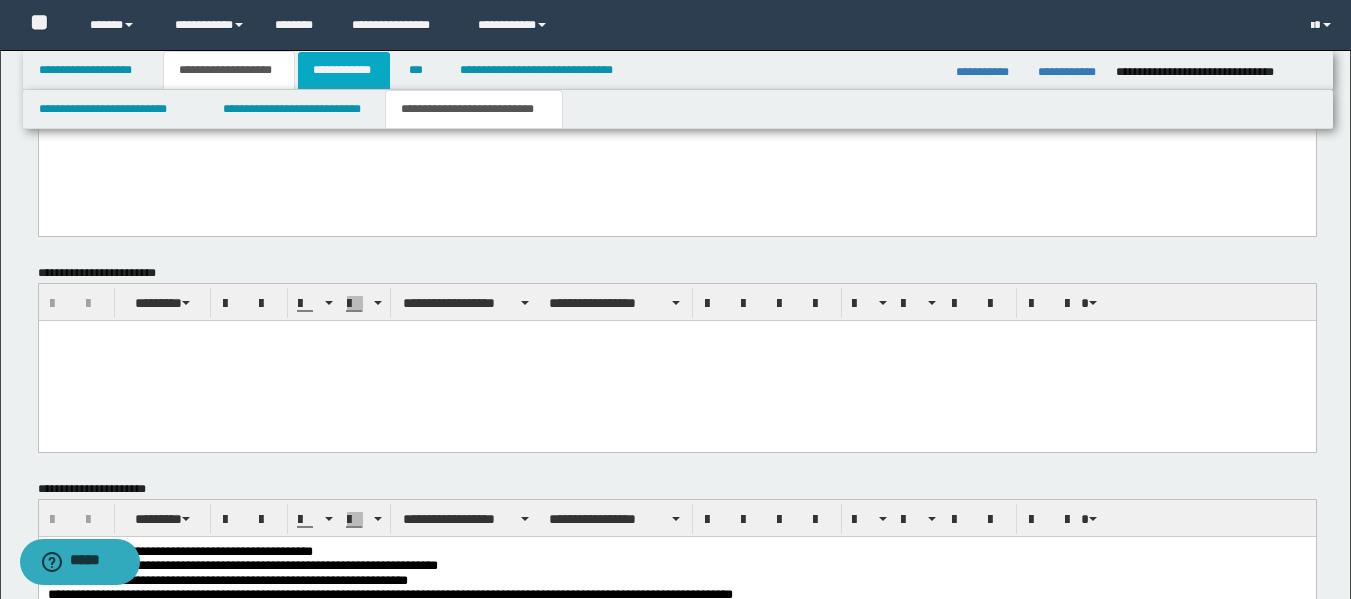 click on "**********" at bounding box center (344, 70) 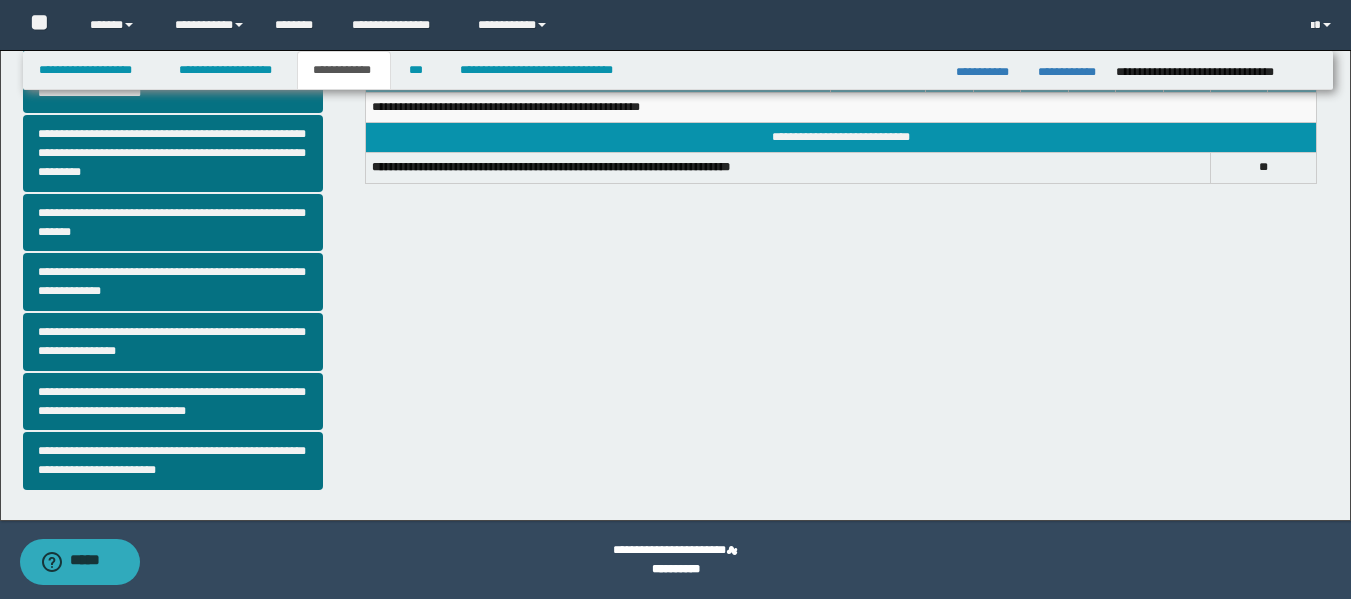 scroll, scrollTop: 250, scrollLeft: 0, axis: vertical 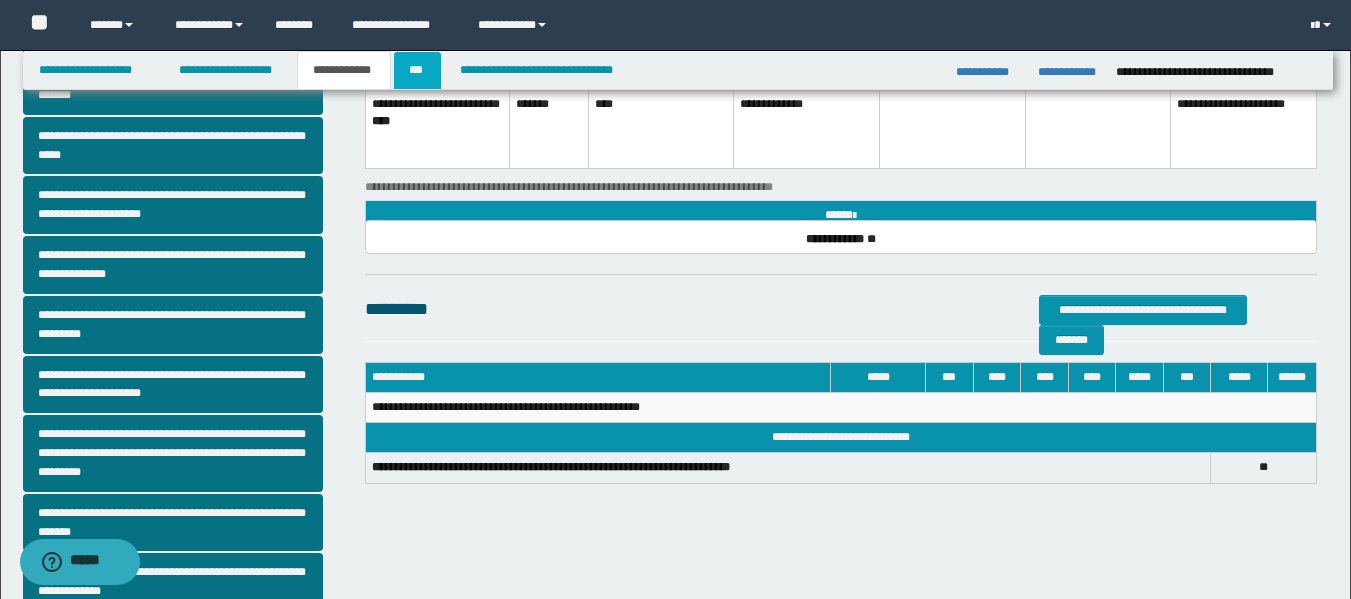 click on "***" at bounding box center (417, 70) 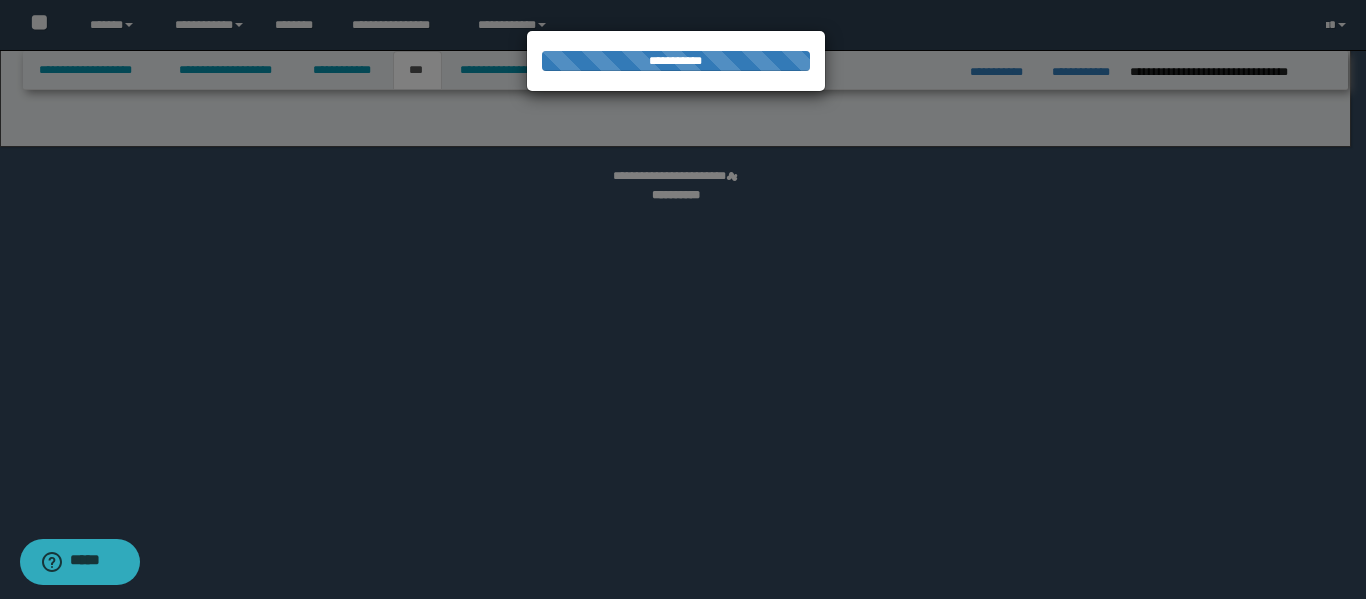 select on "*" 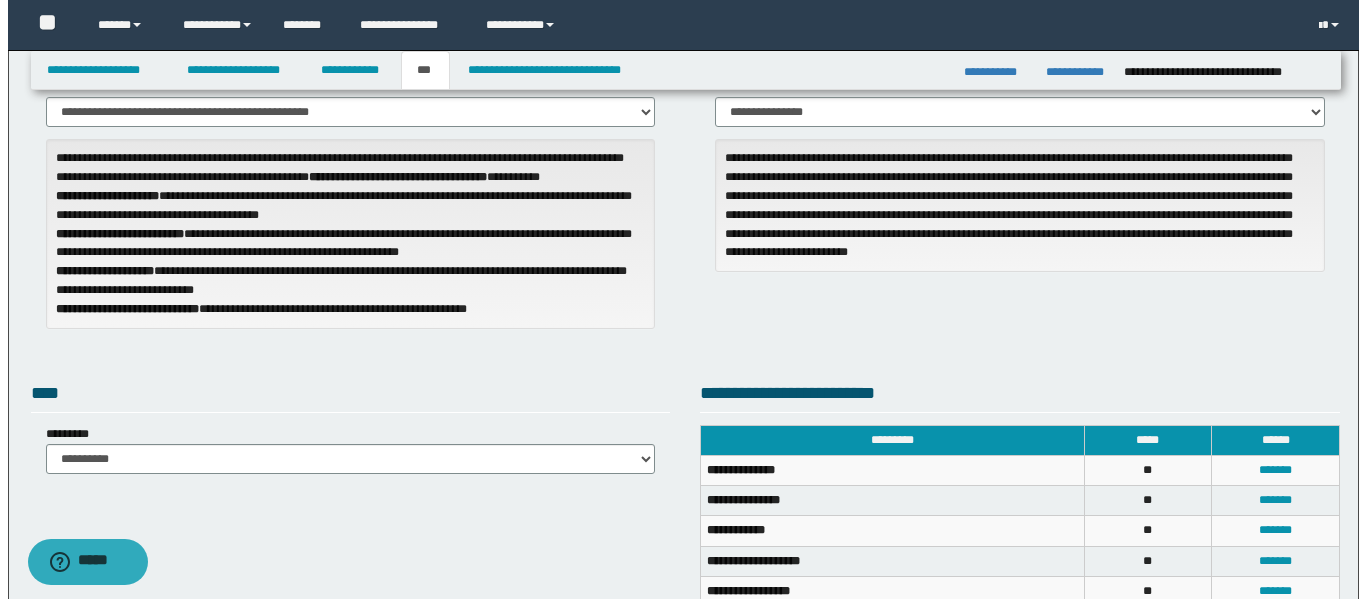 scroll, scrollTop: 0, scrollLeft: 0, axis: both 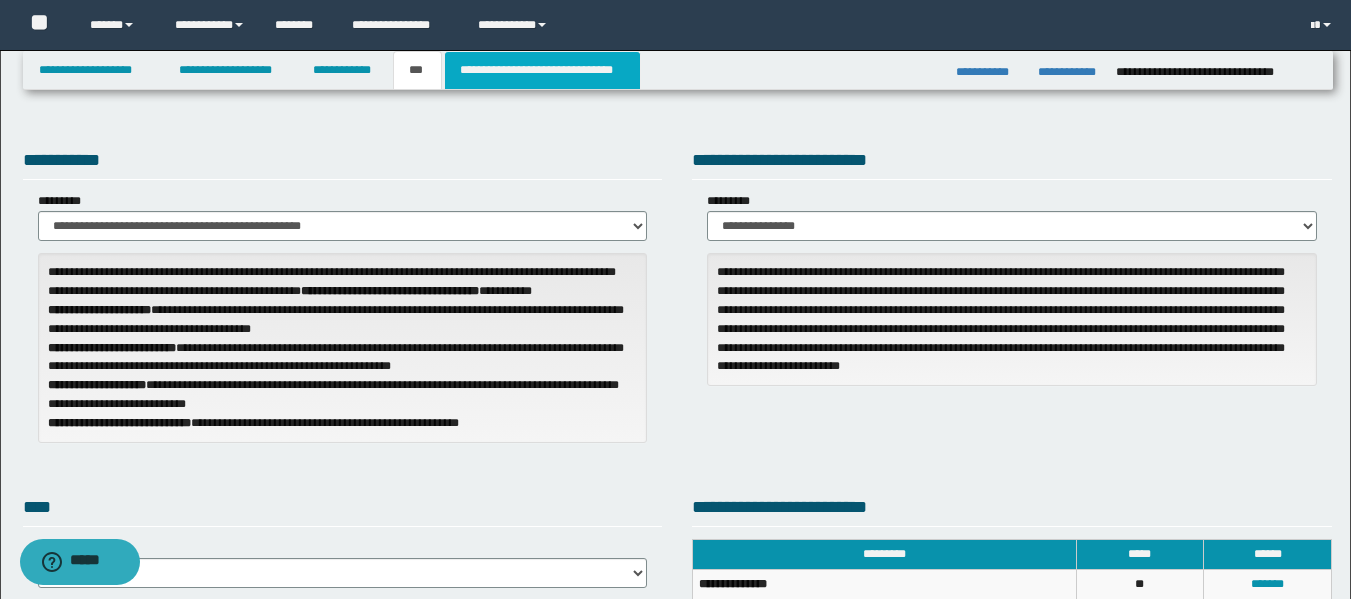 click on "**********" at bounding box center (542, 70) 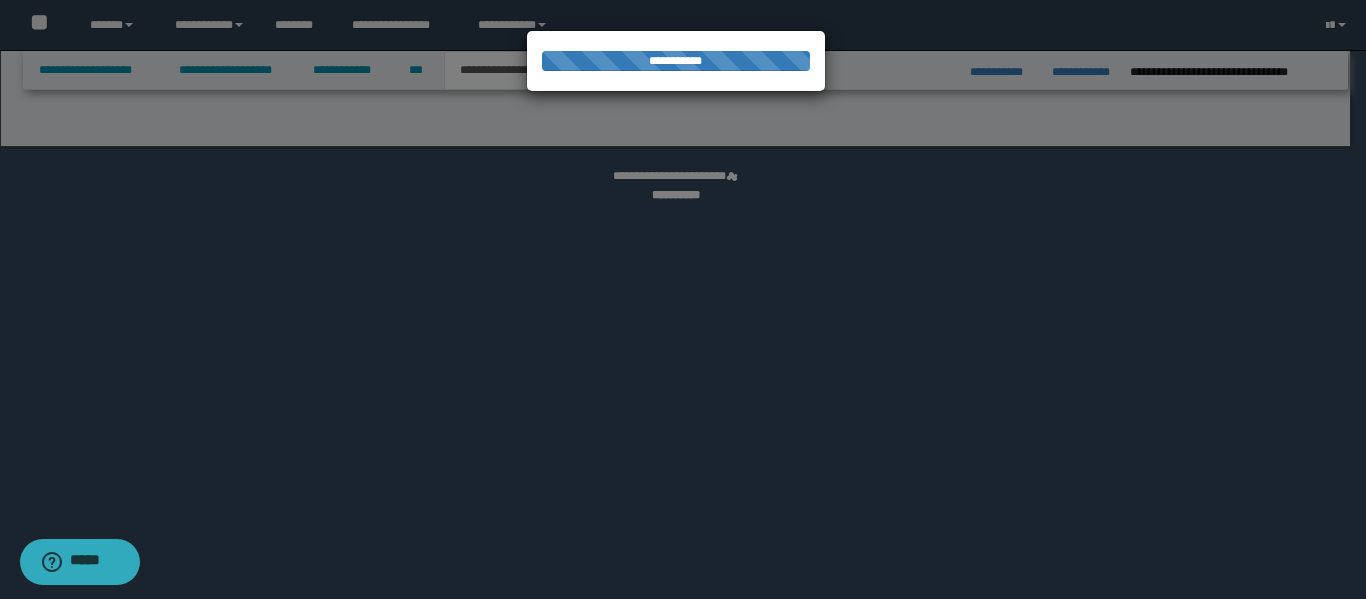 select on "*" 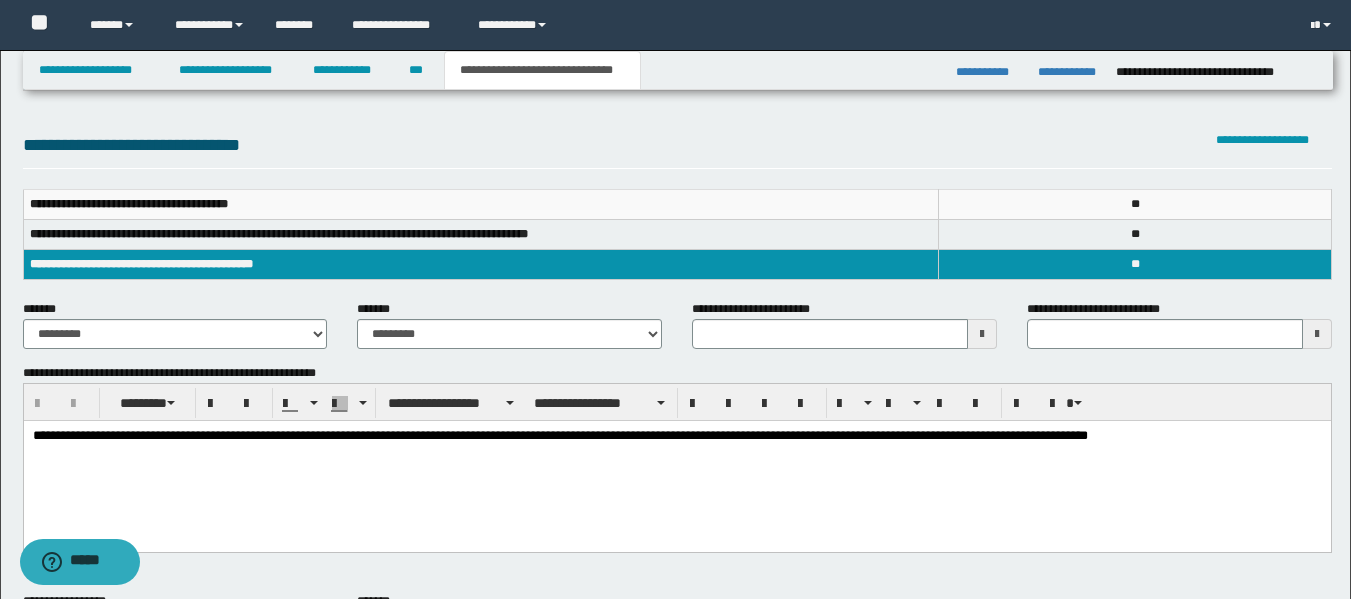 scroll, scrollTop: 200, scrollLeft: 0, axis: vertical 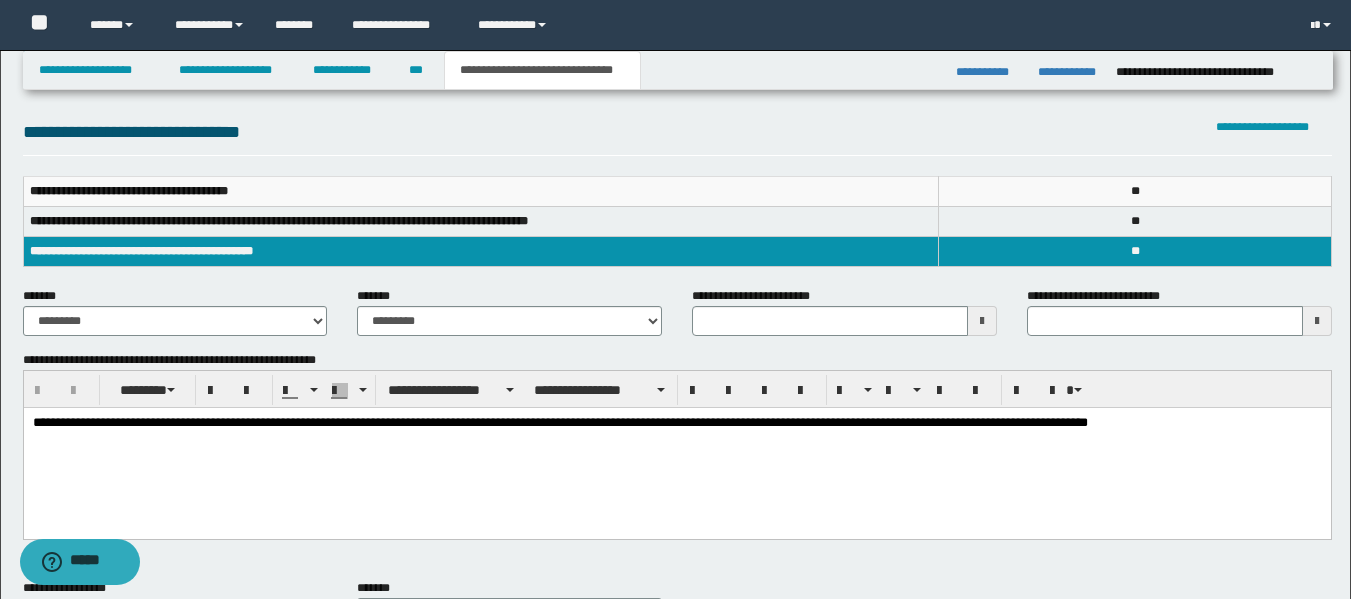 type 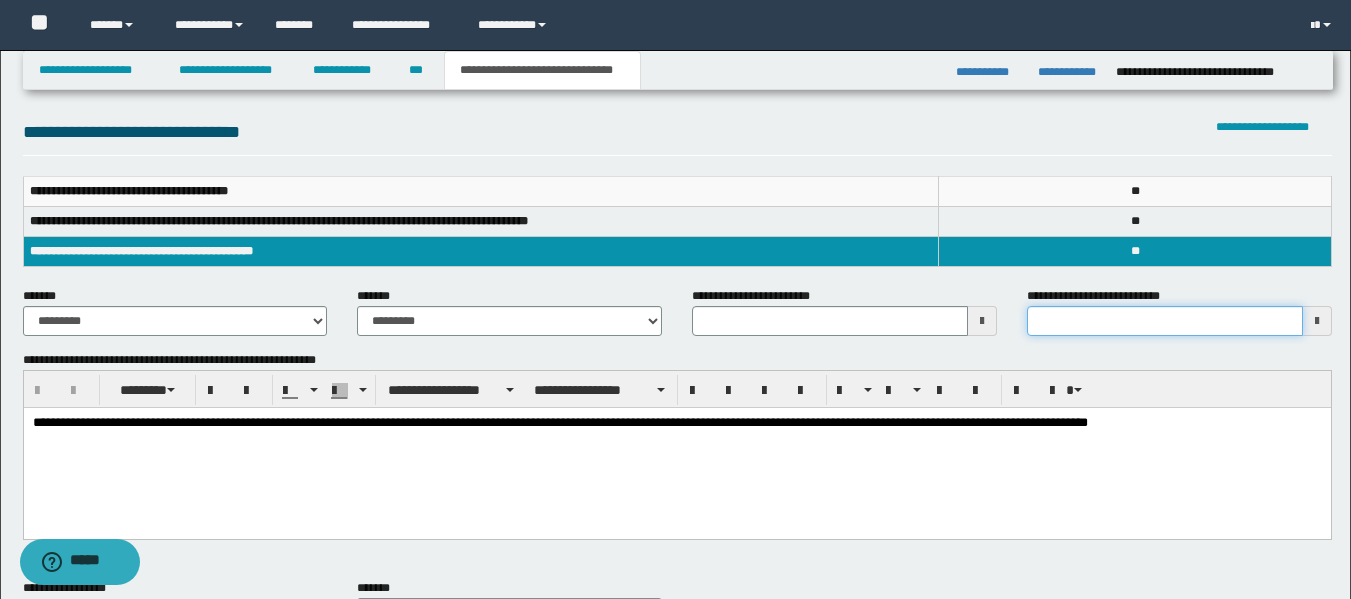 click on "**********" at bounding box center (1165, 321) 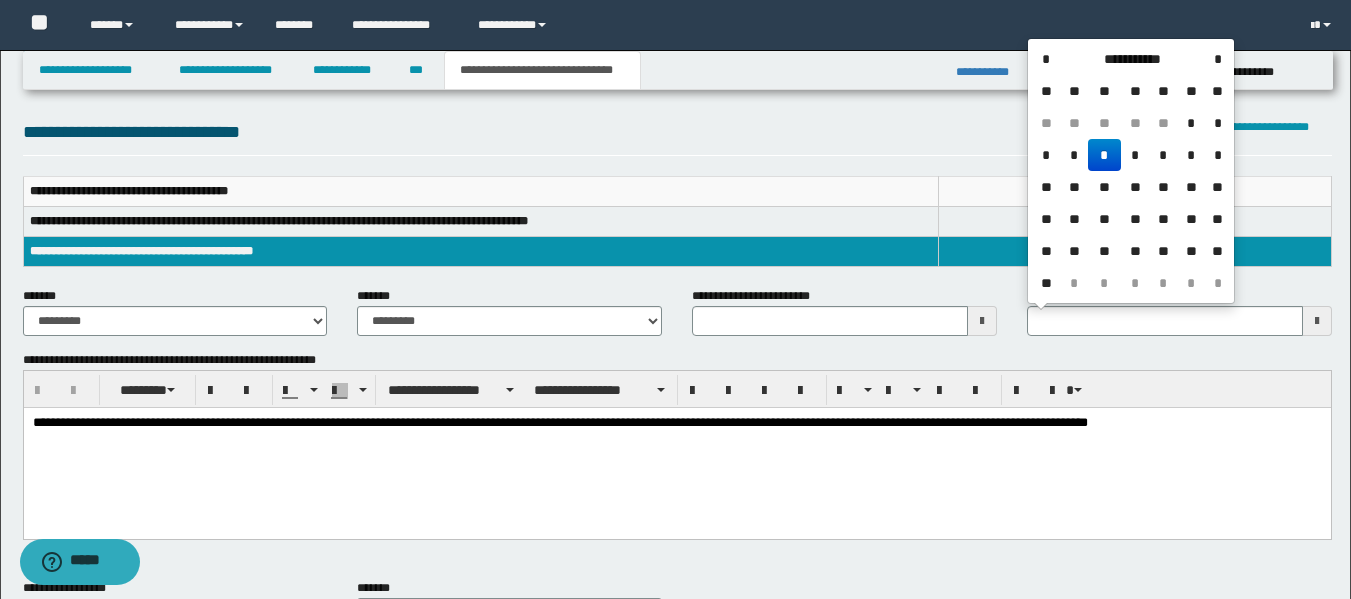 click on "*" at bounding box center [1104, 155] 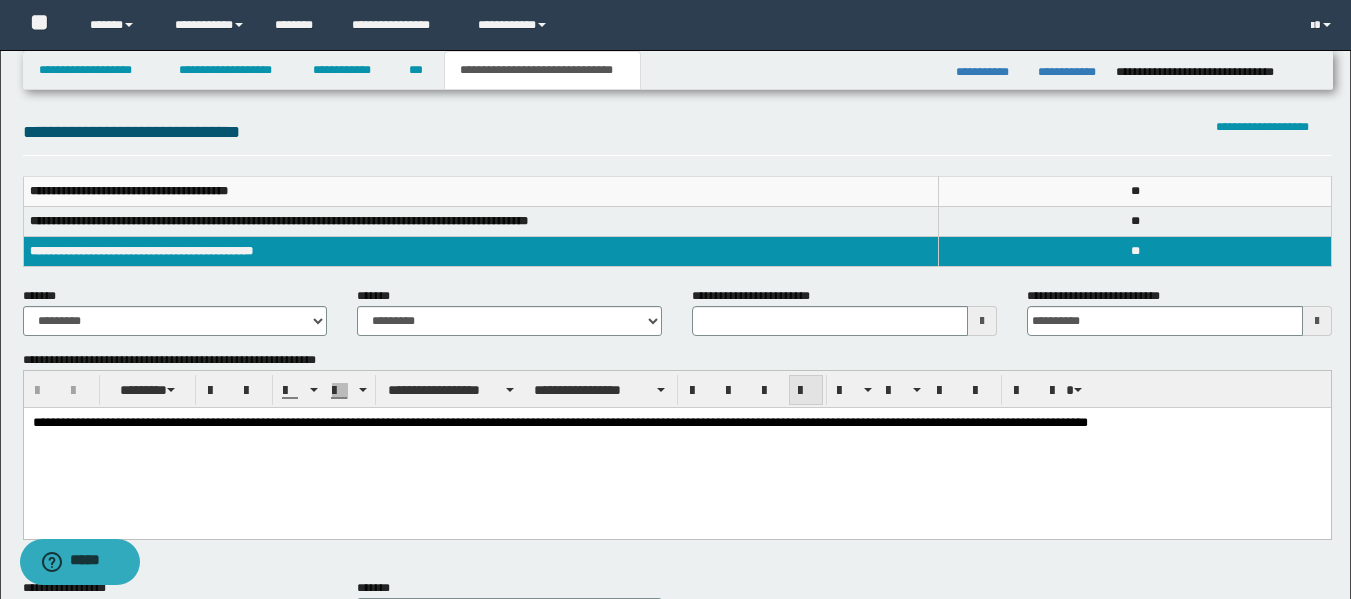 type 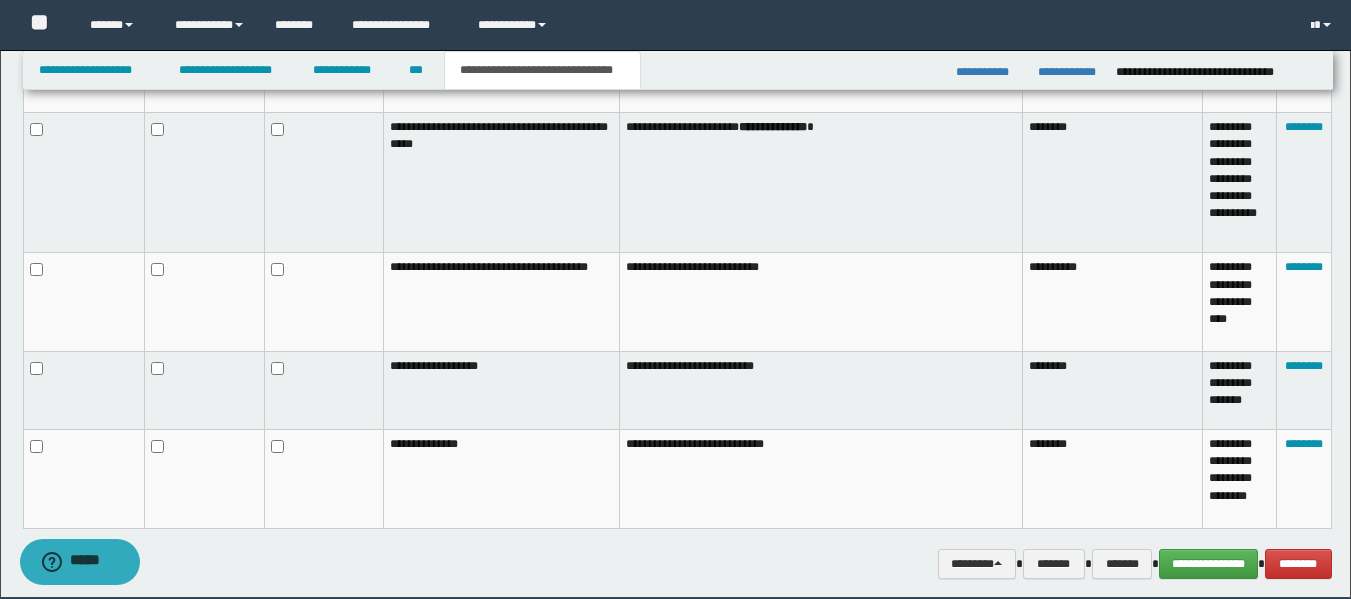 scroll, scrollTop: 1402, scrollLeft: 0, axis: vertical 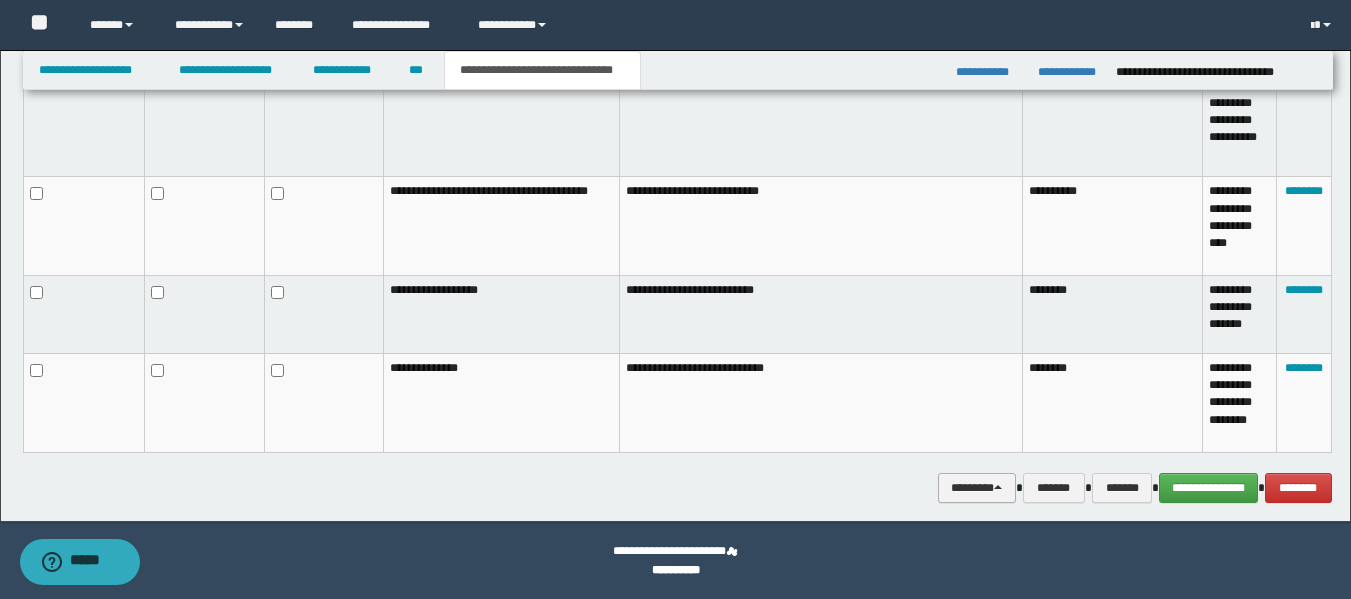 click on "********" at bounding box center (977, 488) 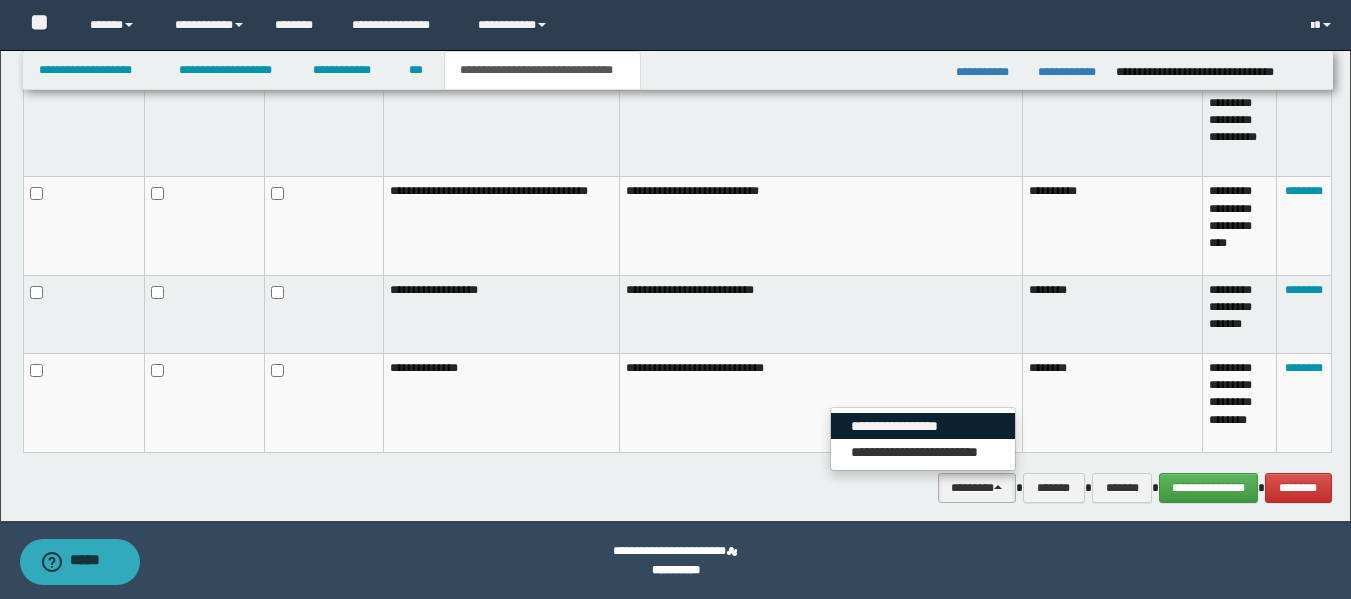 click on "**********" at bounding box center [923, 426] 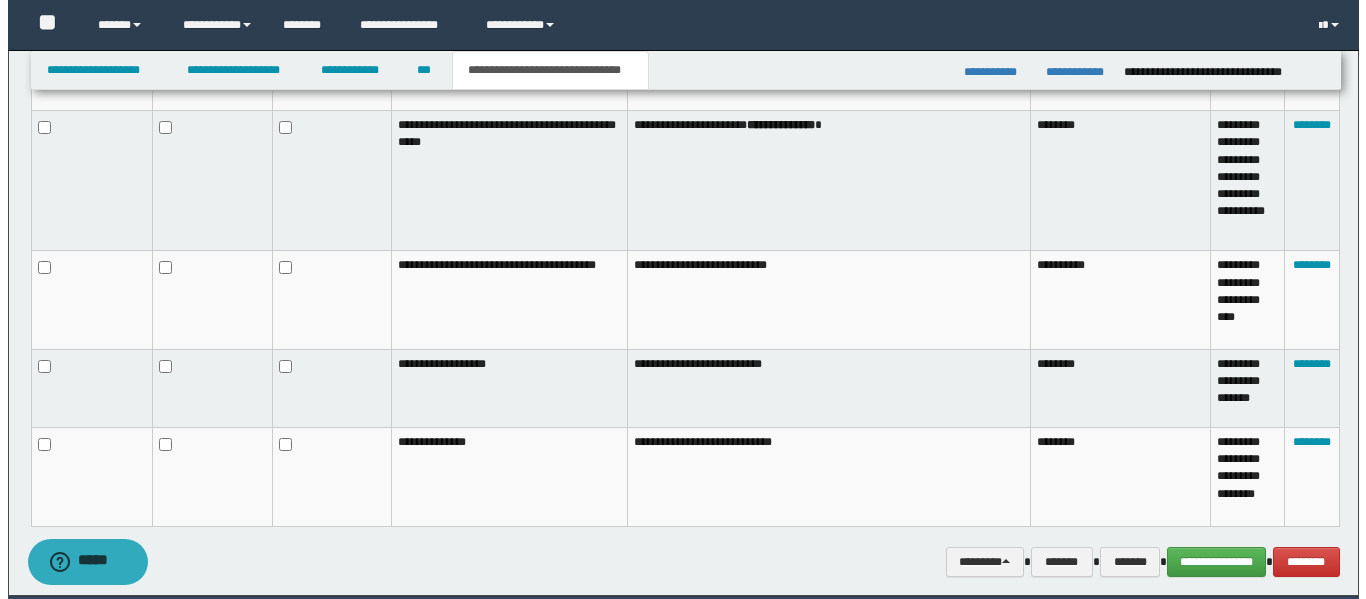 scroll, scrollTop: 1402, scrollLeft: 0, axis: vertical 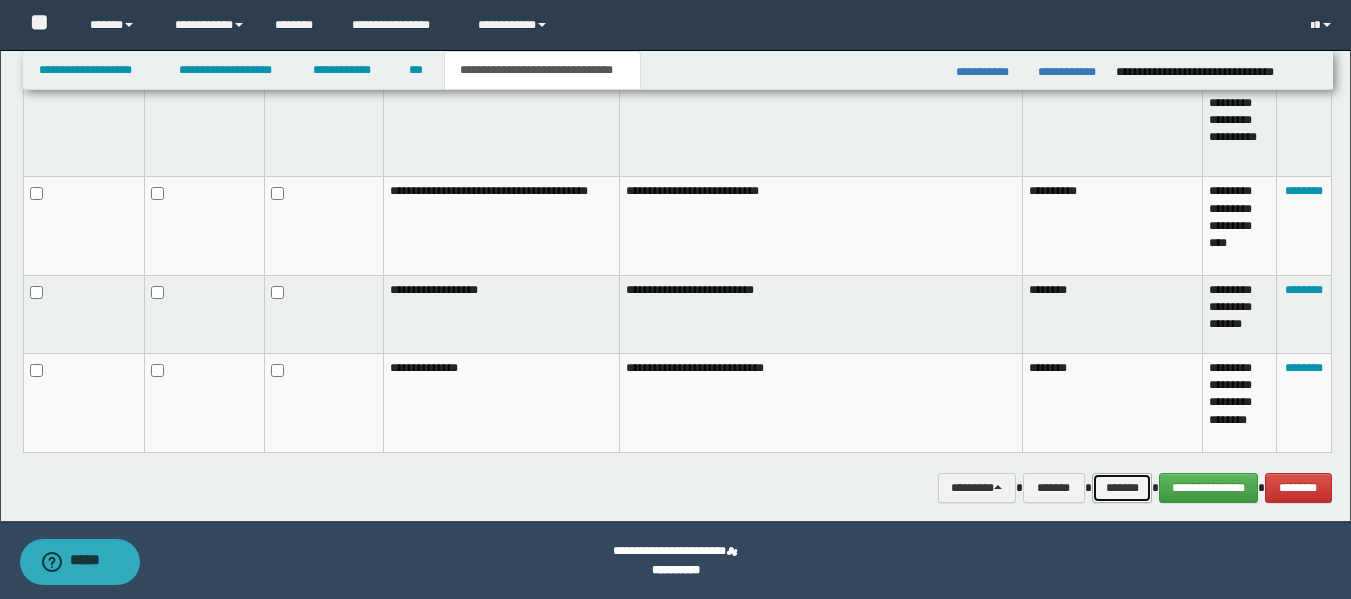click on "*******" at bounding box center [1122, 488] 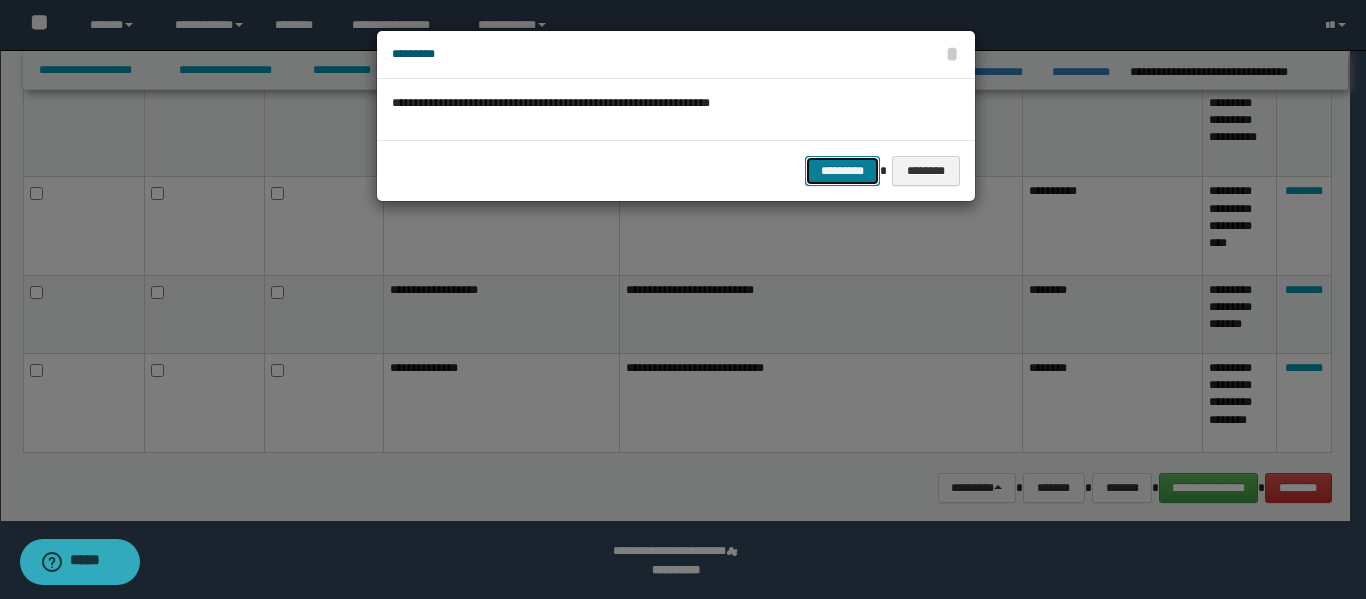 click on "*********" at bounding box center [842, 171] 